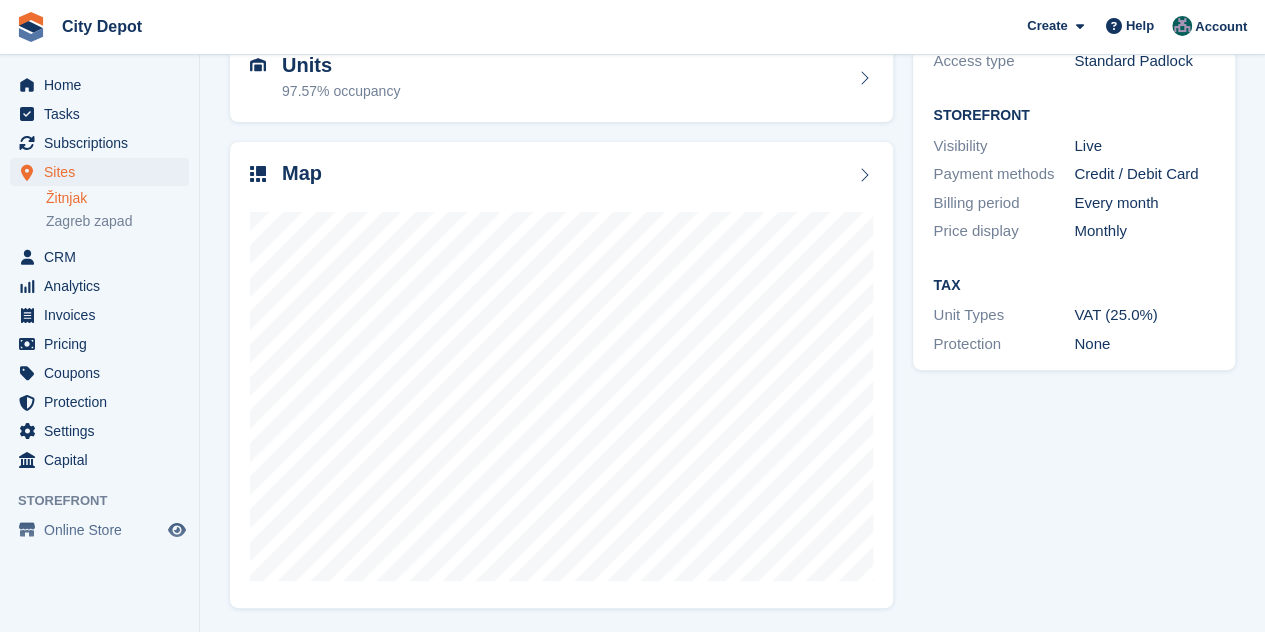 scroll, scrollTop: 220, scrollLeft: 0, axis: vertical 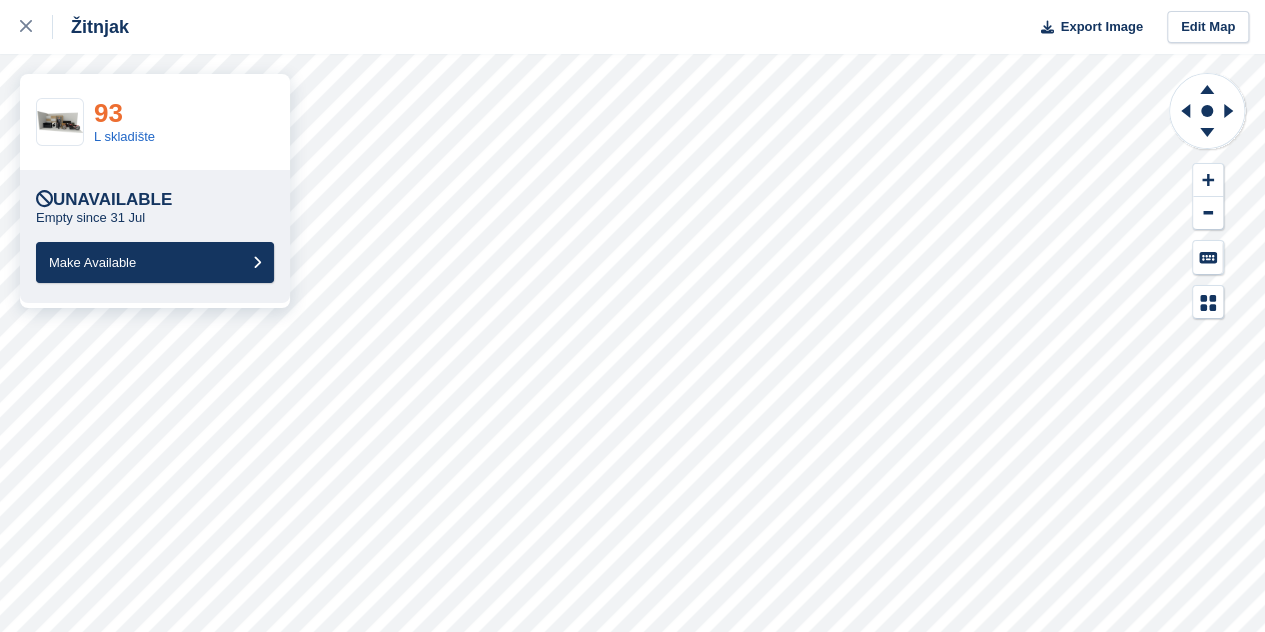 click on "93" at bounding box center (108, 113) 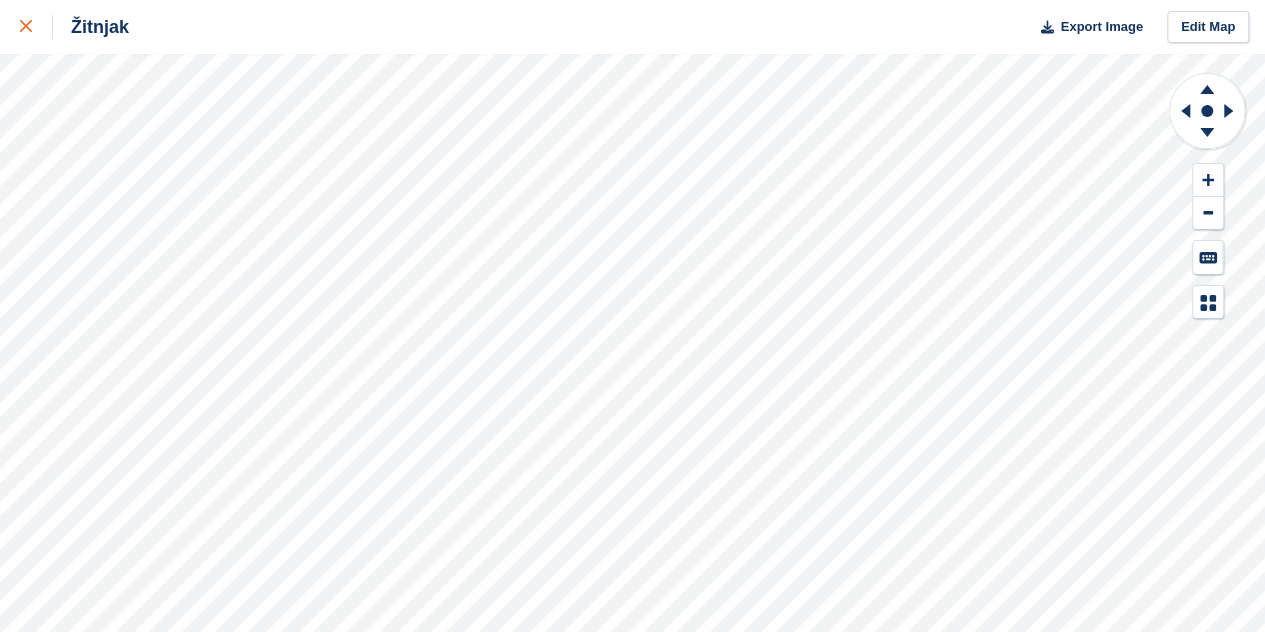 click 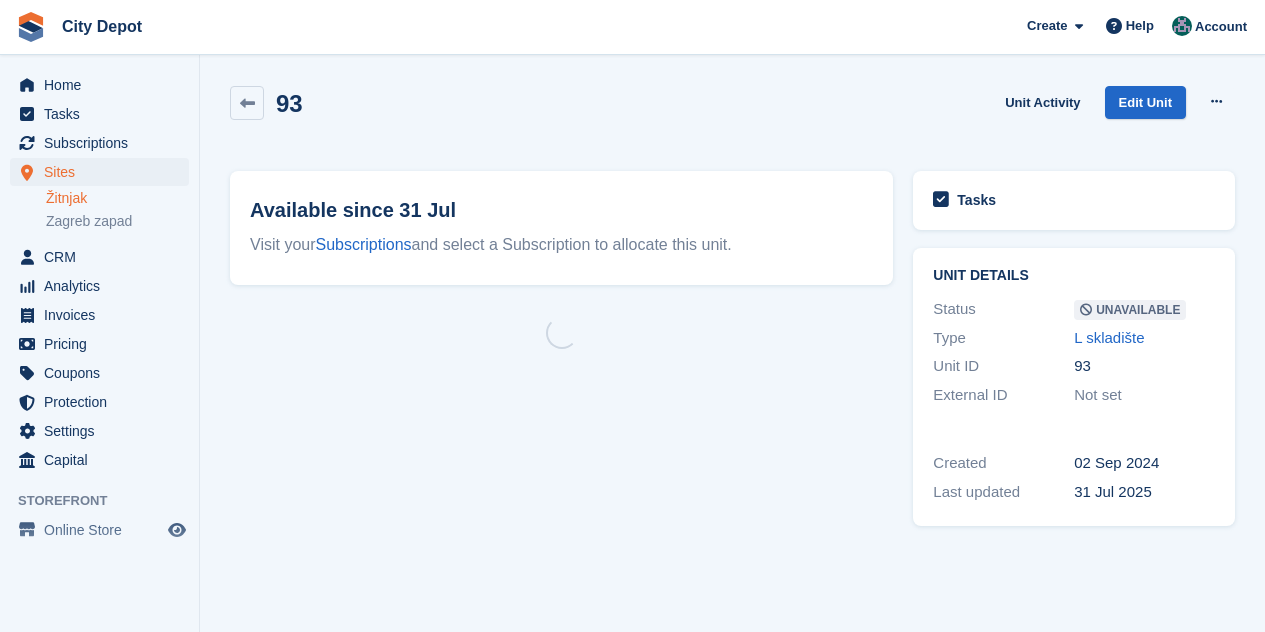 scroll, scrollTop: 0, scrollLeft: 0, axis: both 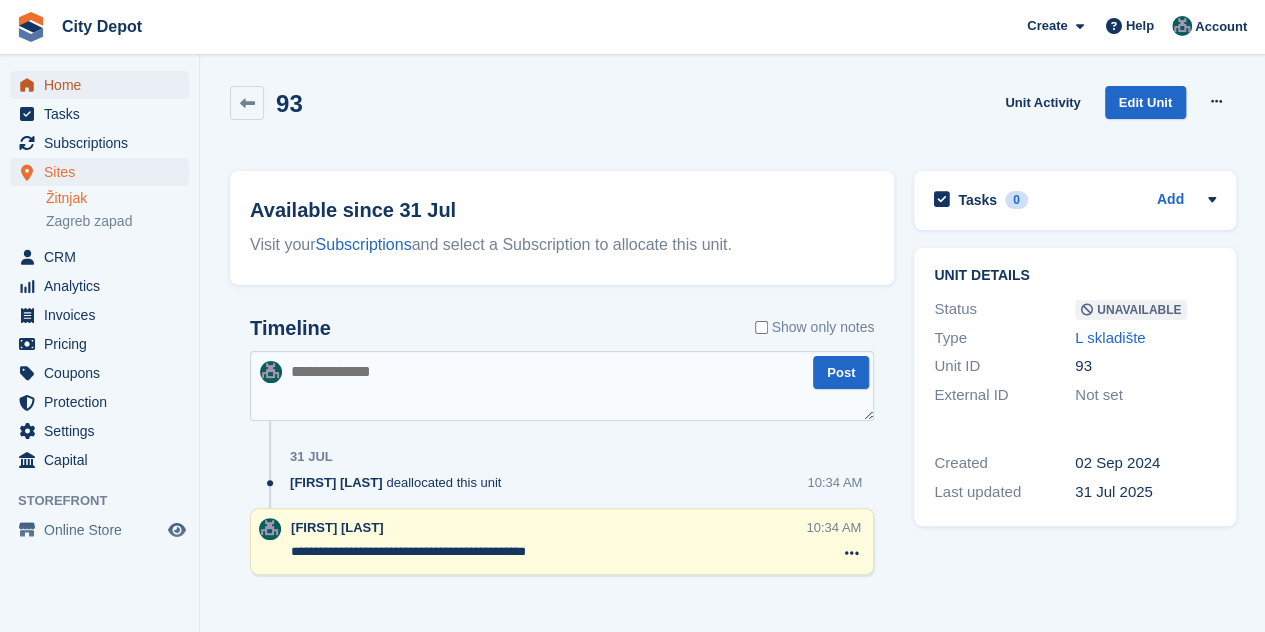 click on "Home" at bounding box center [104, 85] 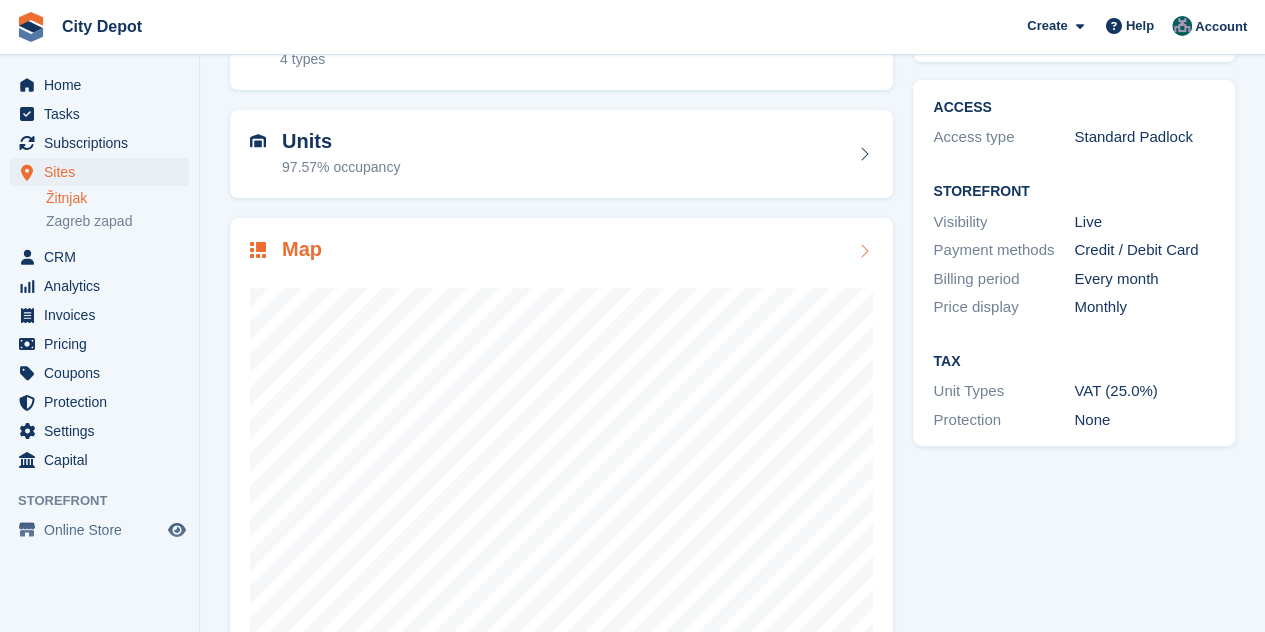 scroll, scrollTop: 220, scrollLeft: 0, axis: vertical 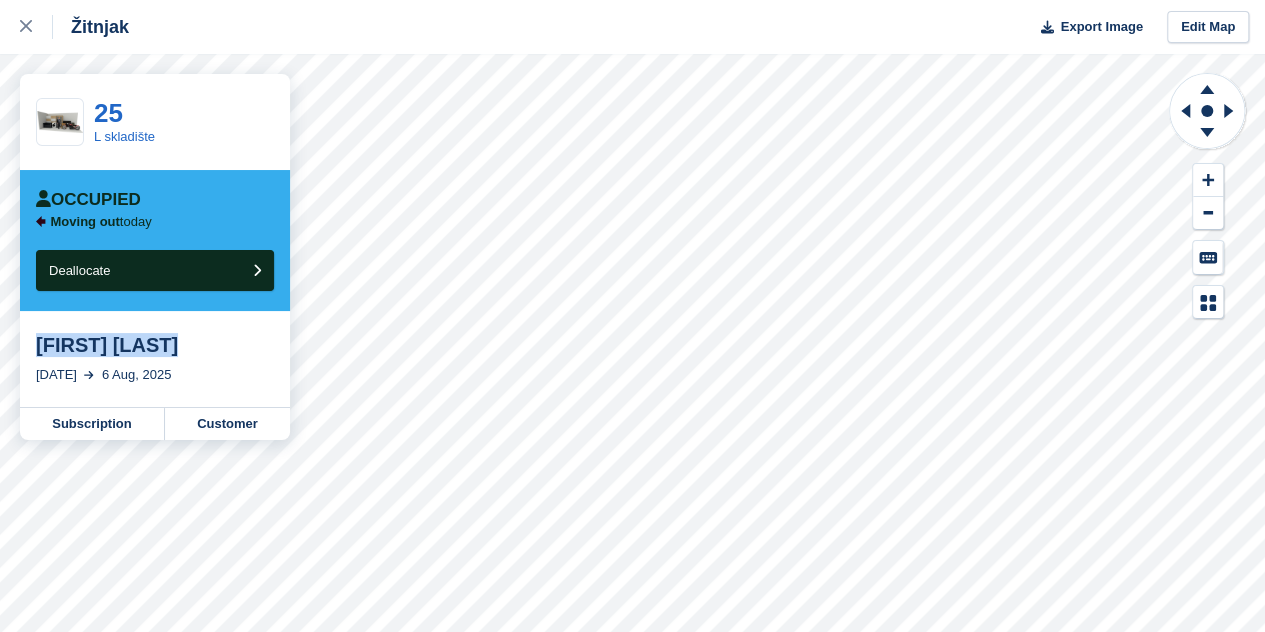 drag, startPoint x: 174, startPoint y: 344, endPoint x: 27, endPoint y: 335, distance: 147.27525 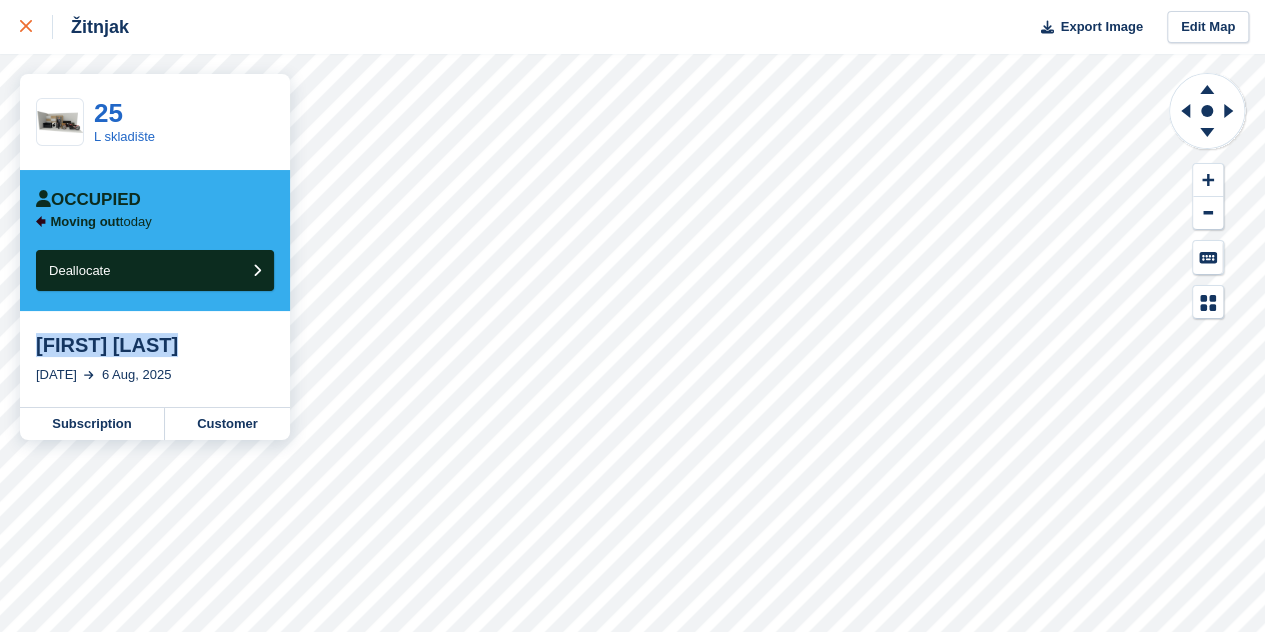 click 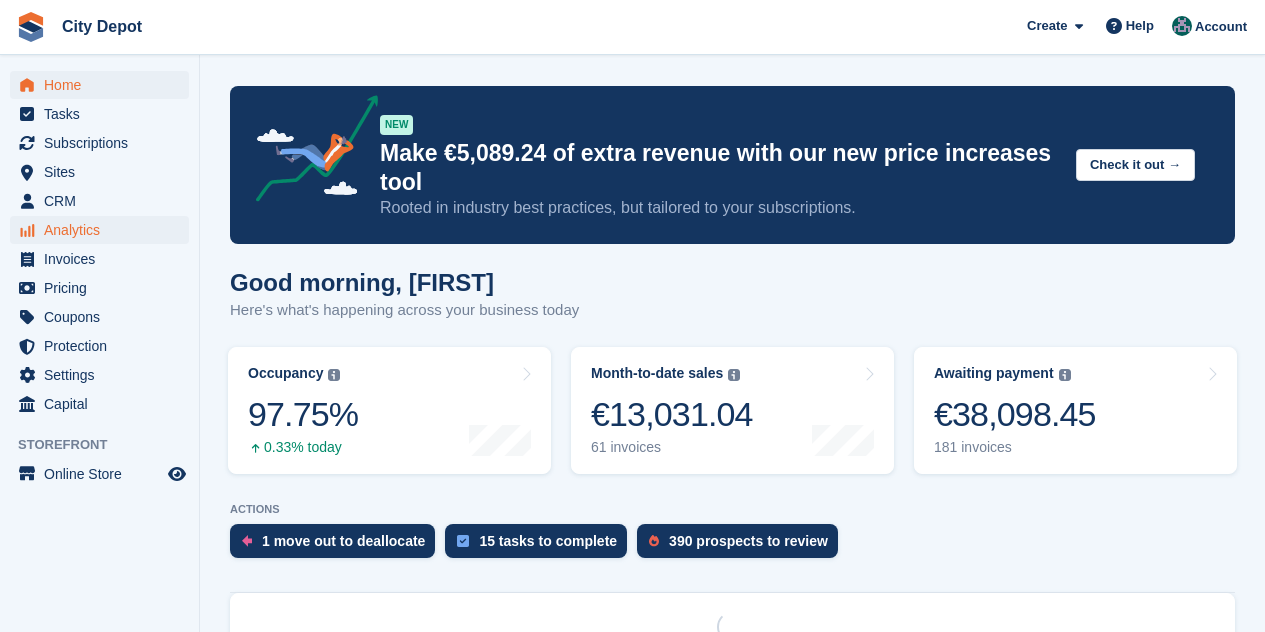 scroll, scrollTop: 0, scrollLeft: 0, axis: both 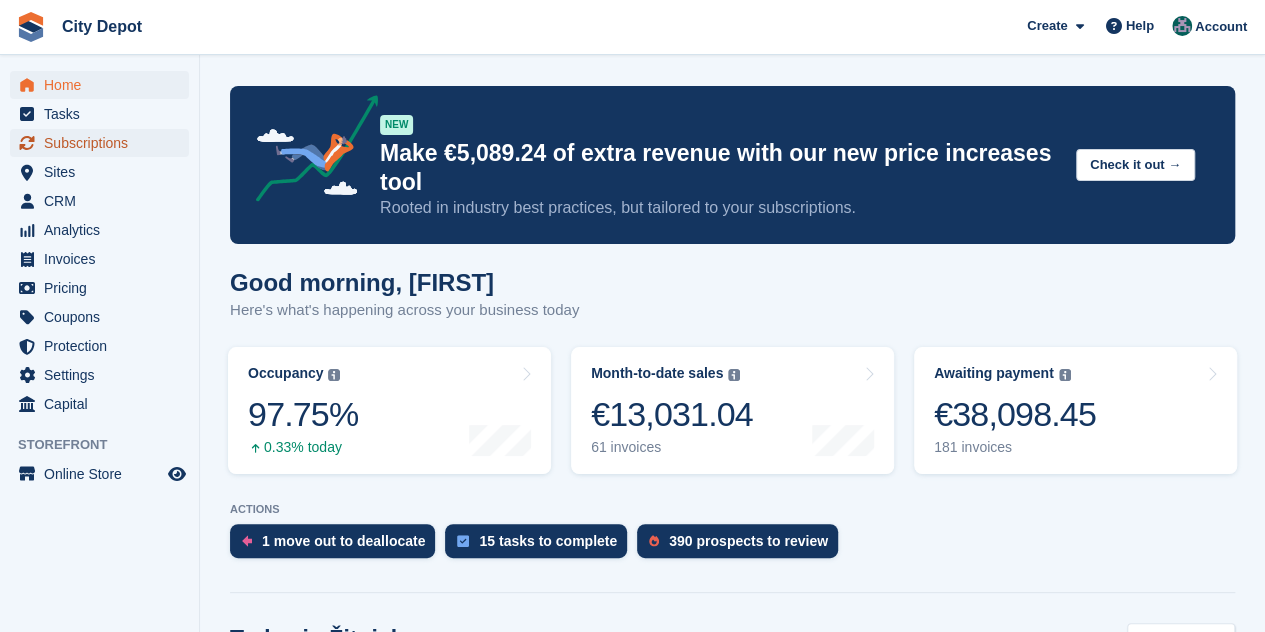 click on "Subscriptions" at bounding box center (104, 143) 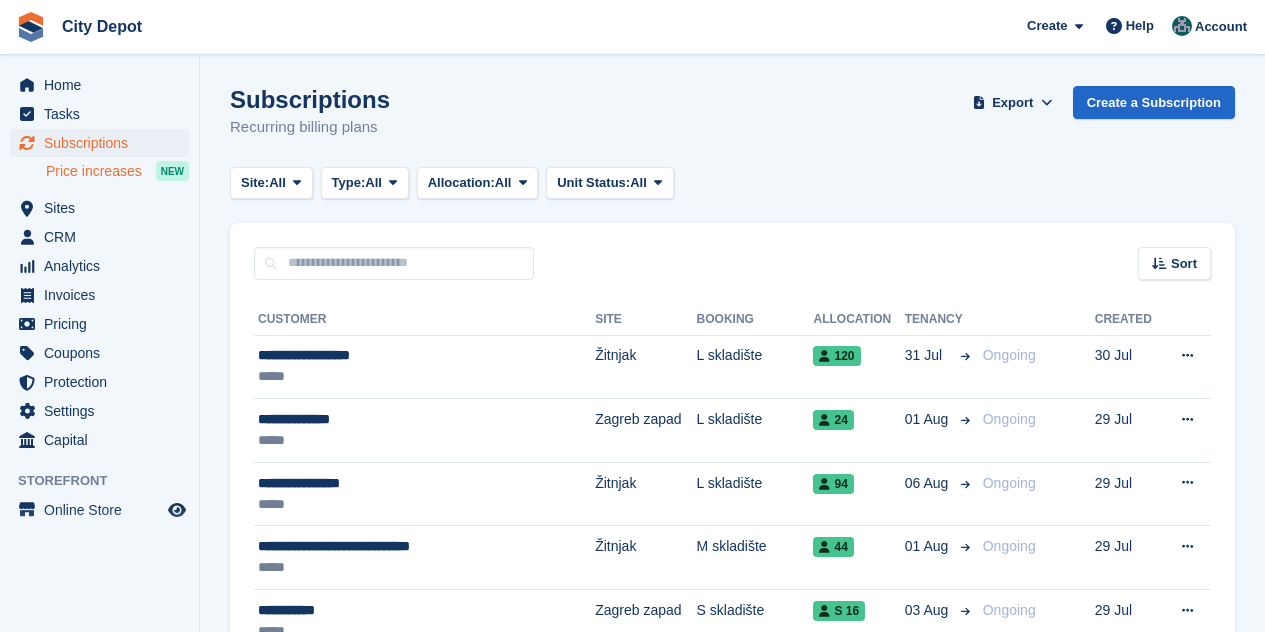 scroll, scrollTop: 0, scrollLeft: 0, axis: both 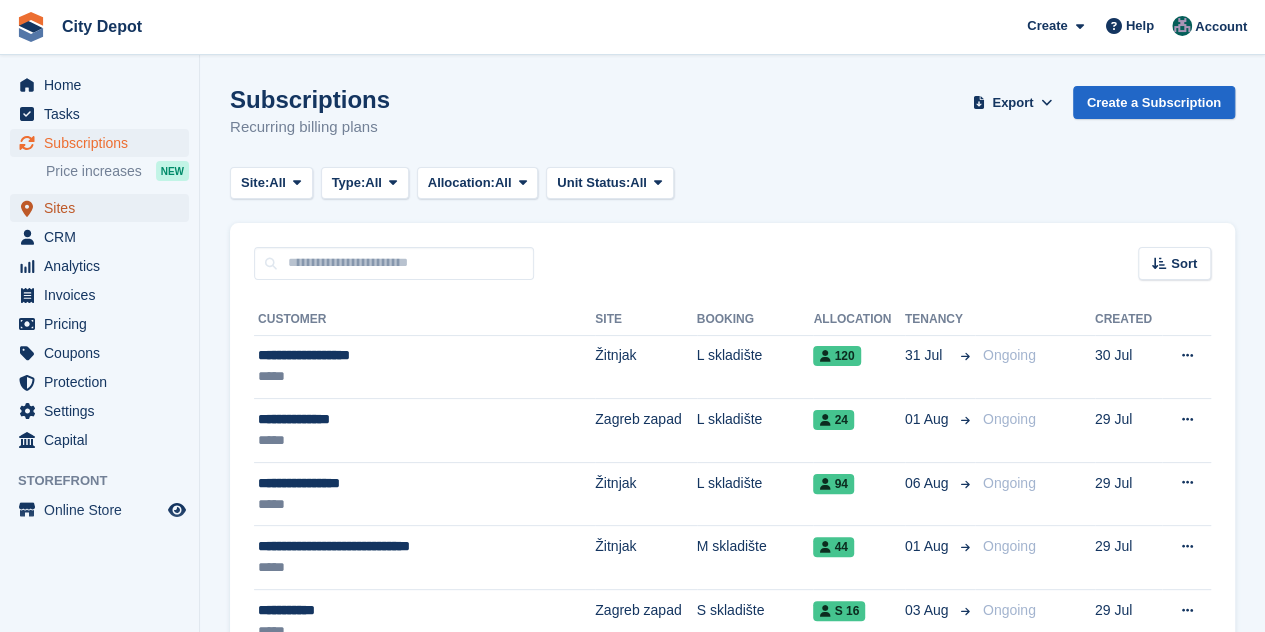 click on "Sites" at bounding box center (104, 208) 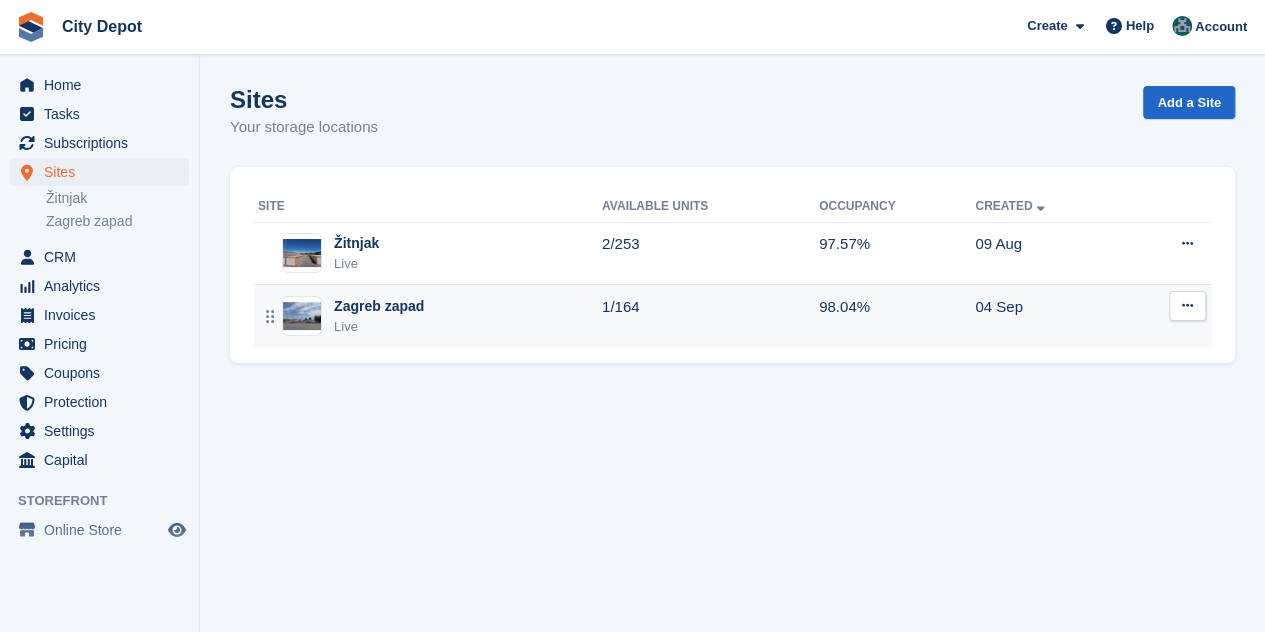 click on "Live" at bounding box center [379, 327] 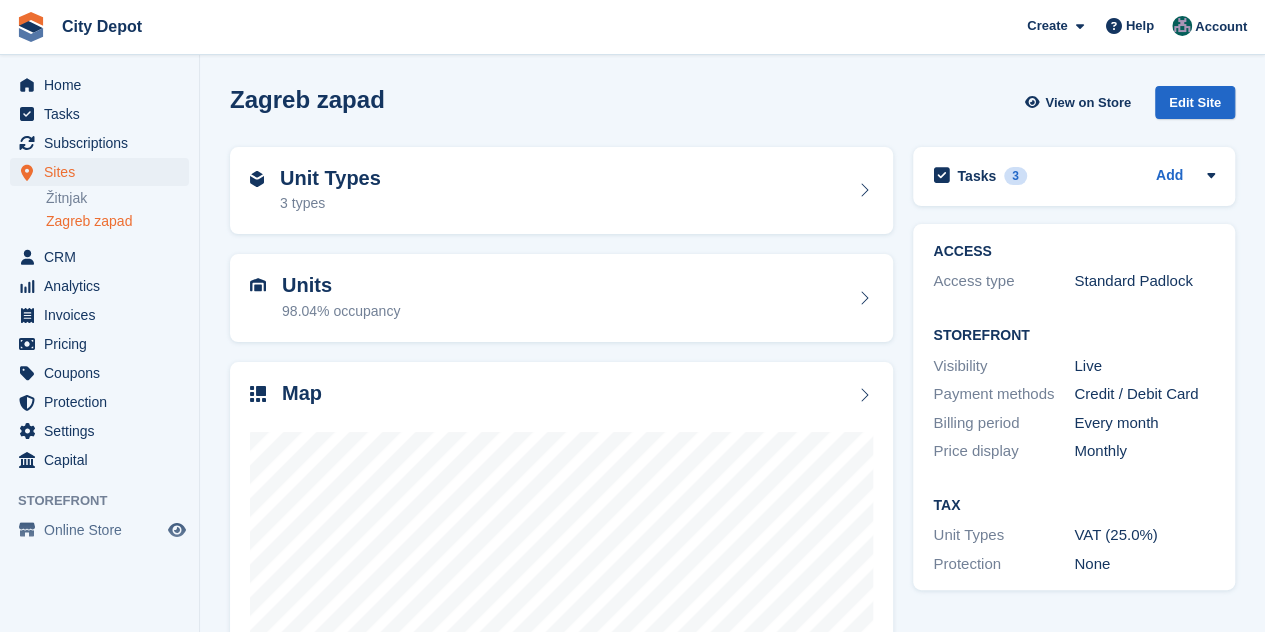 scroll, scrollTop: 220, scrollLeft: 0, axis: vertical 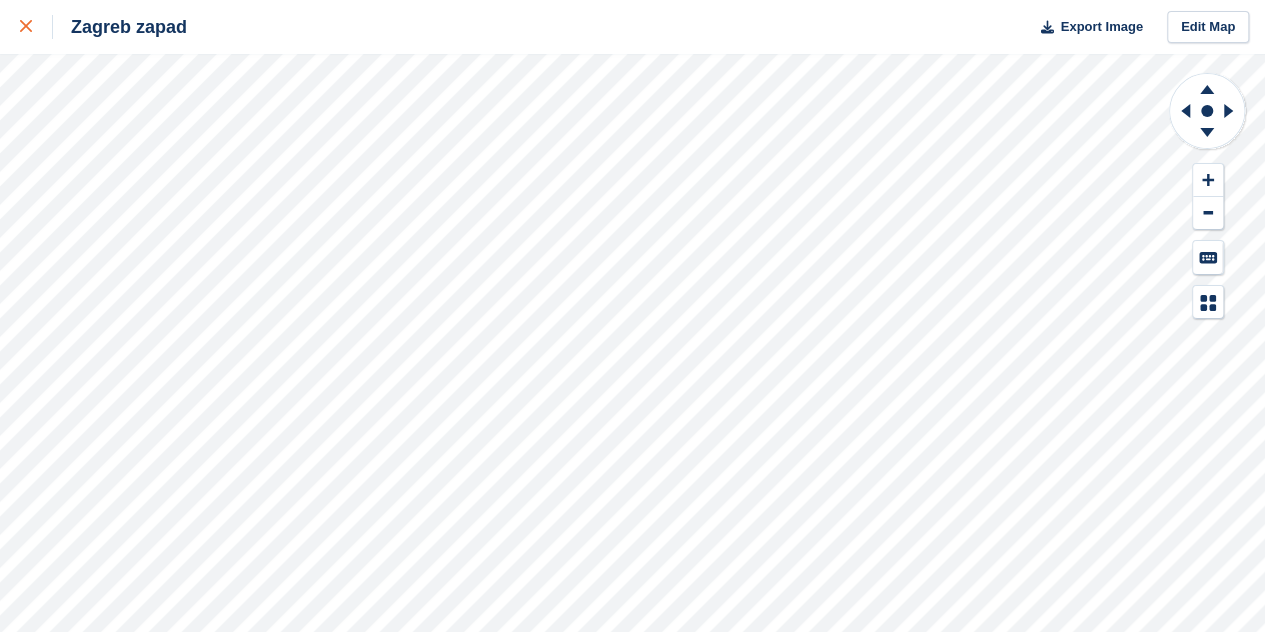 click 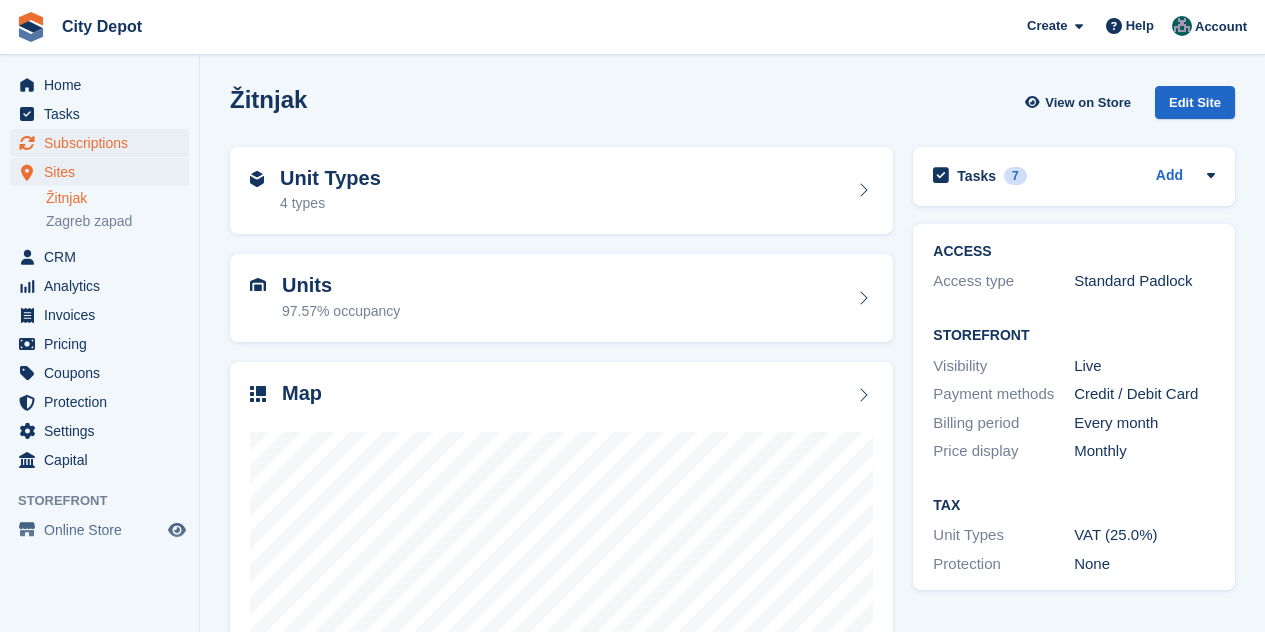 scroll, scrollTop: 0, scrollLeft: 0, axis: both 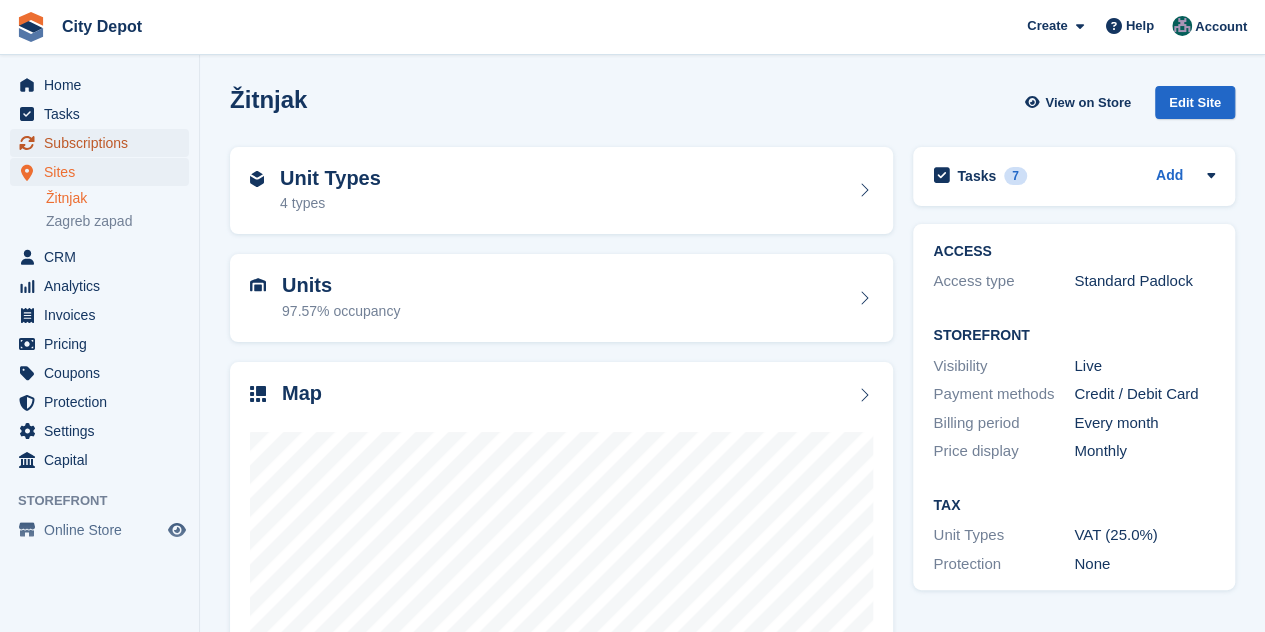 click on "Subscriptions" at bounding box center [104, 143] 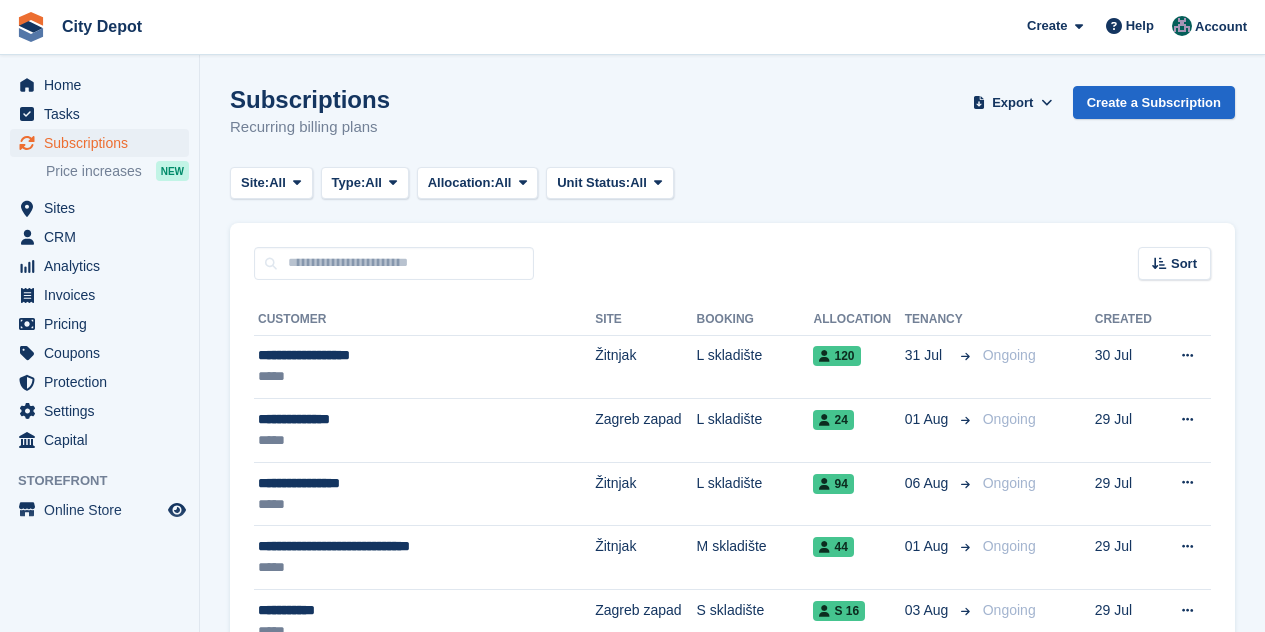 scroll, scrollTop: 0, scrollLeft: 0, axis: both 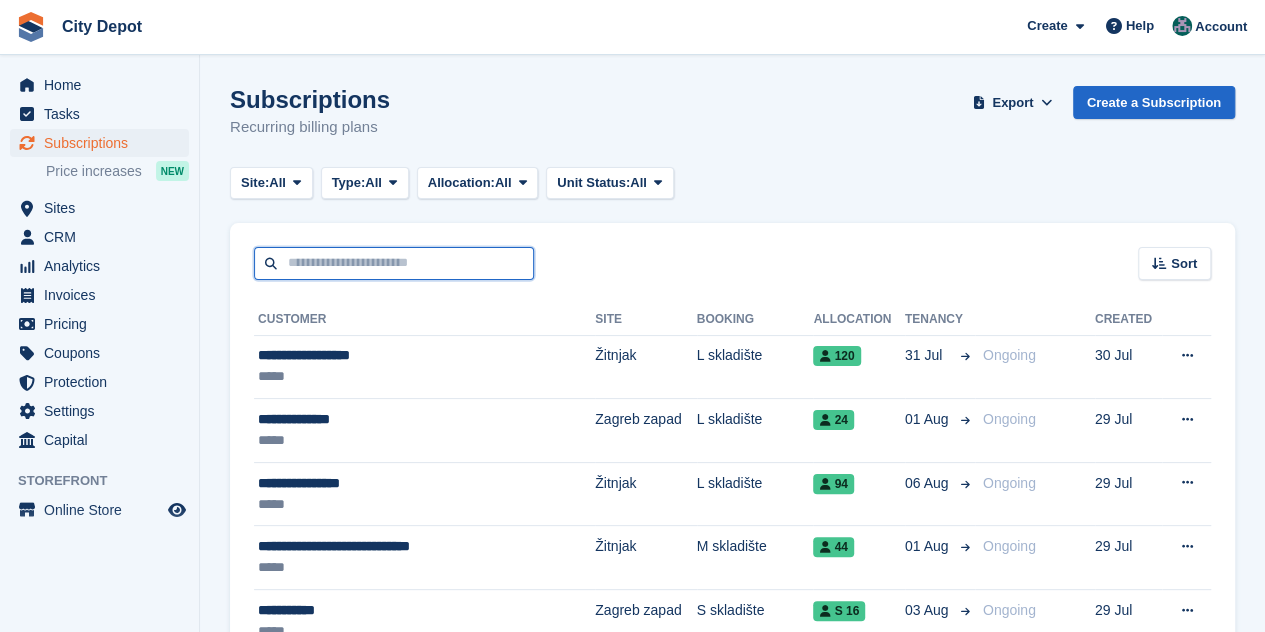 click at bounding box center (394, 263) 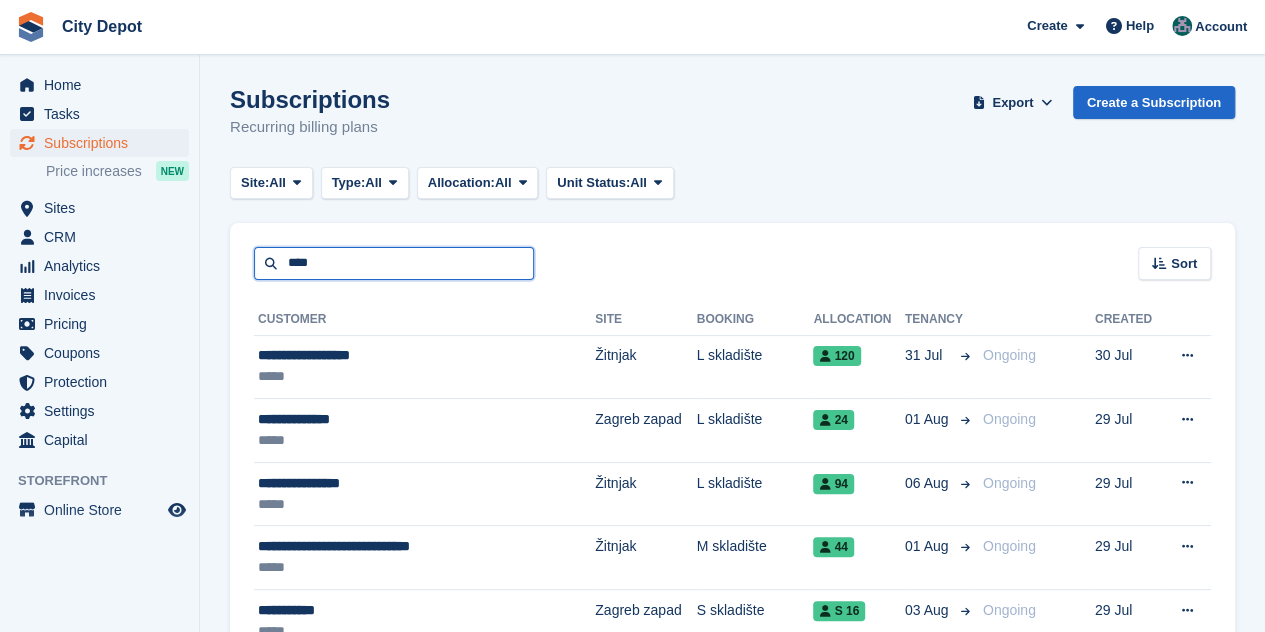 type on "****" 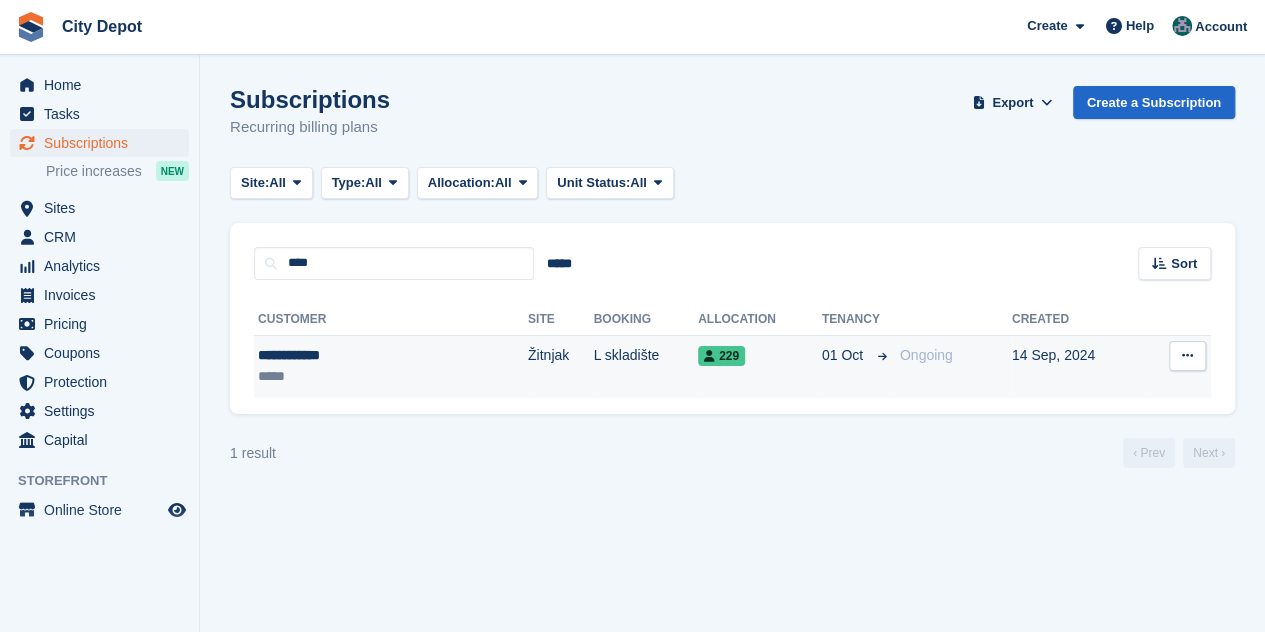 click on "**********" at bounding box center [342, 355] 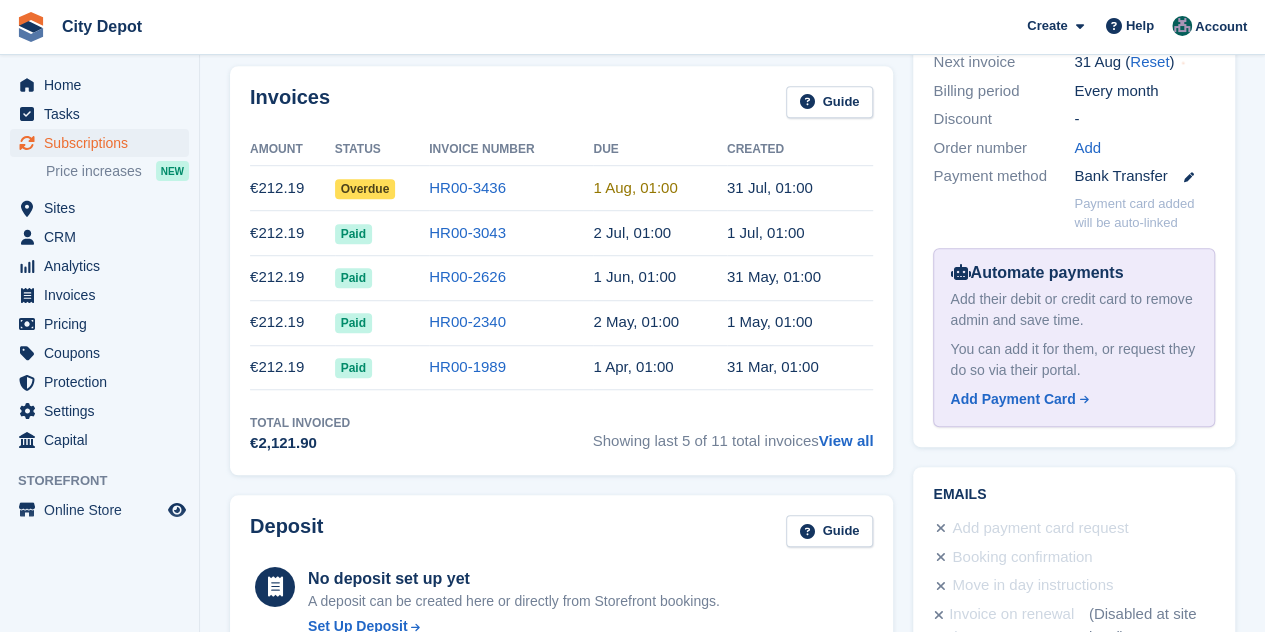 scroll, scrollTop: 600, scrollLeft: 0, axis: vertical 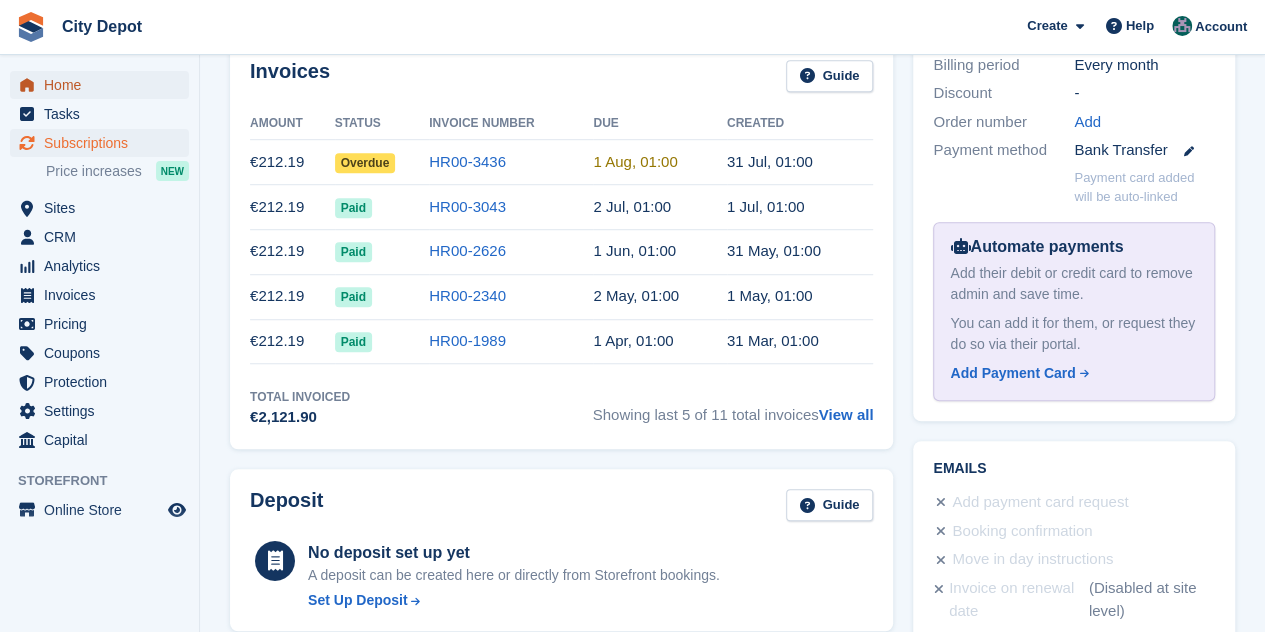 click on "Home" at bounding box center (104, 85) 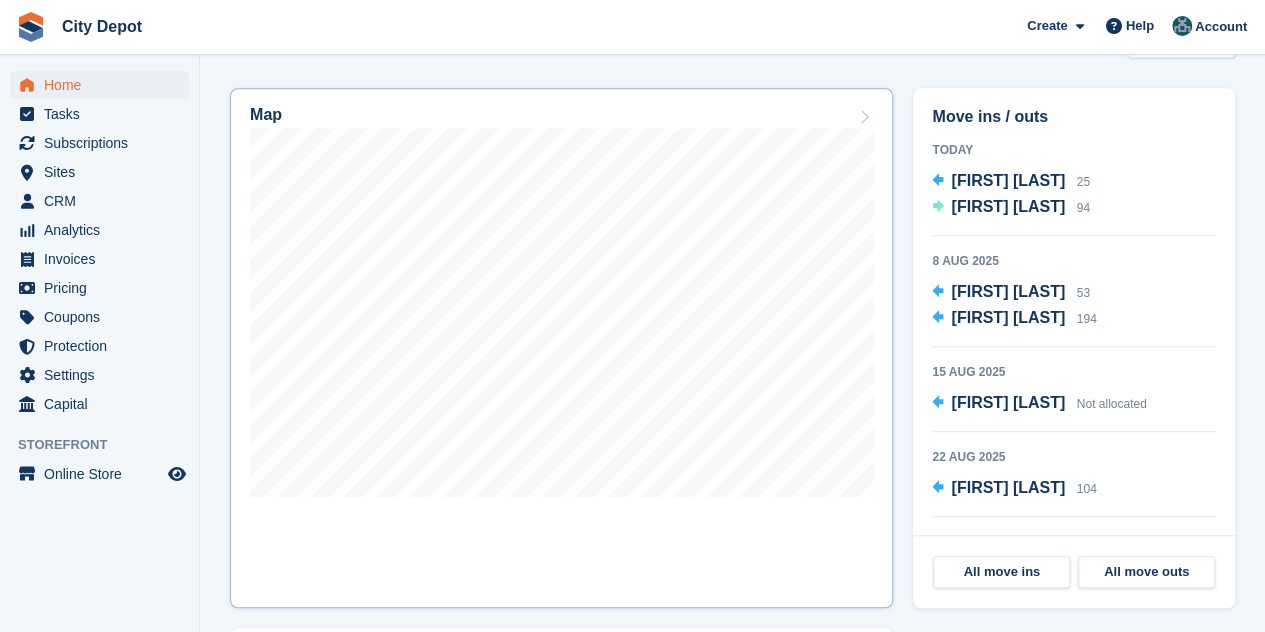 scroll, scrollTop: 600, scrollLeft: 0, axis: vertical 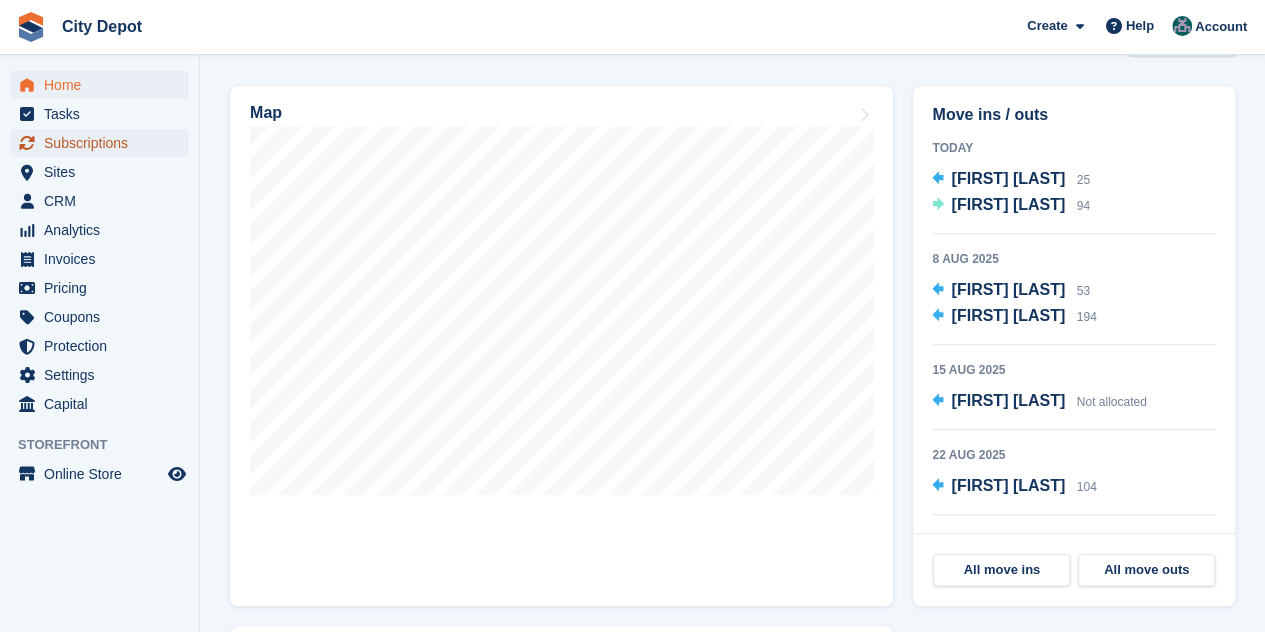 click on "Subscriptions" at bounding box center (104, 143) 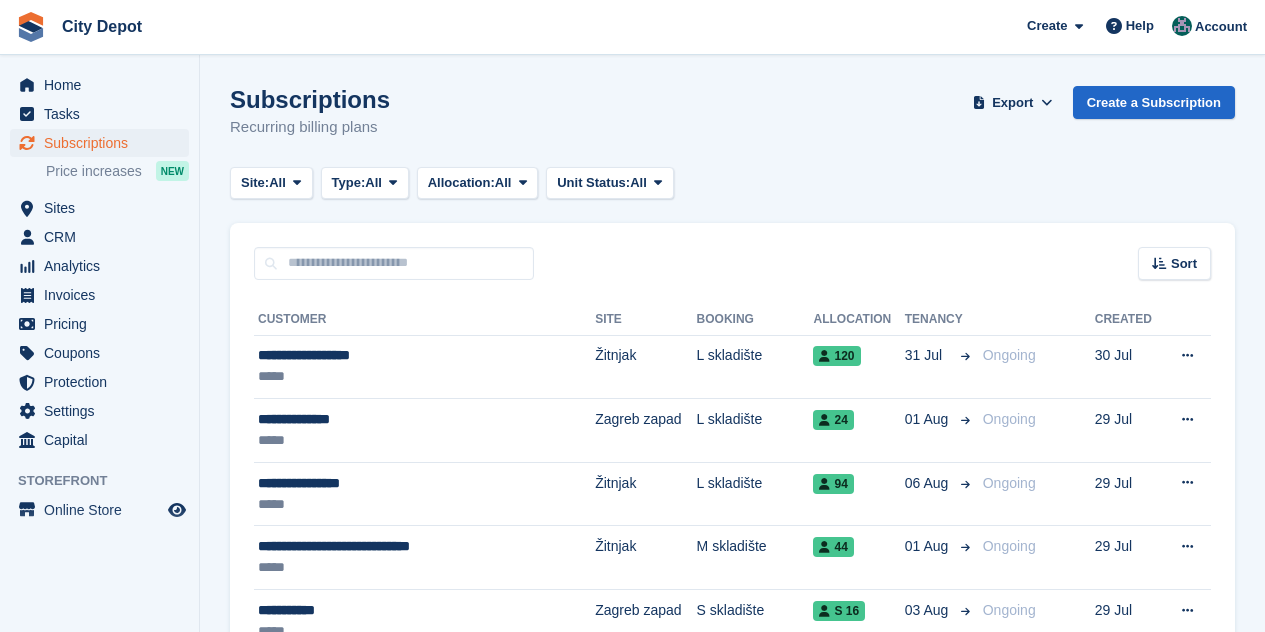 scroll, scrollTop: 0, scrollLeft: 0, axis: both 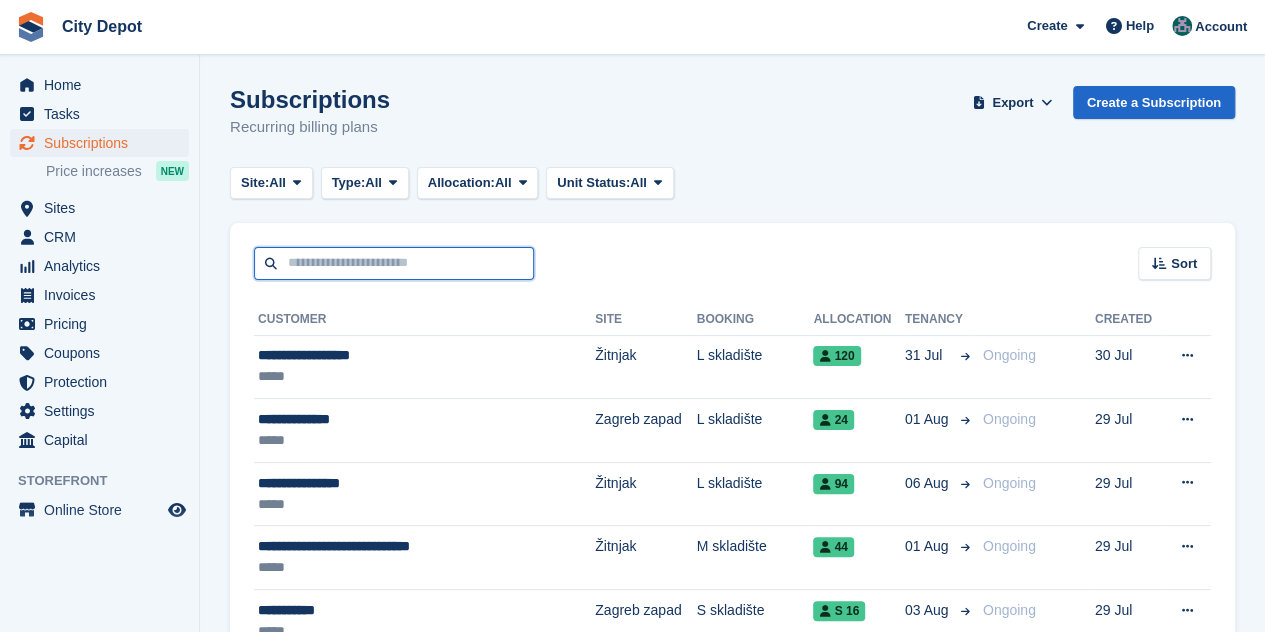 click at bounding box center [394, 263] 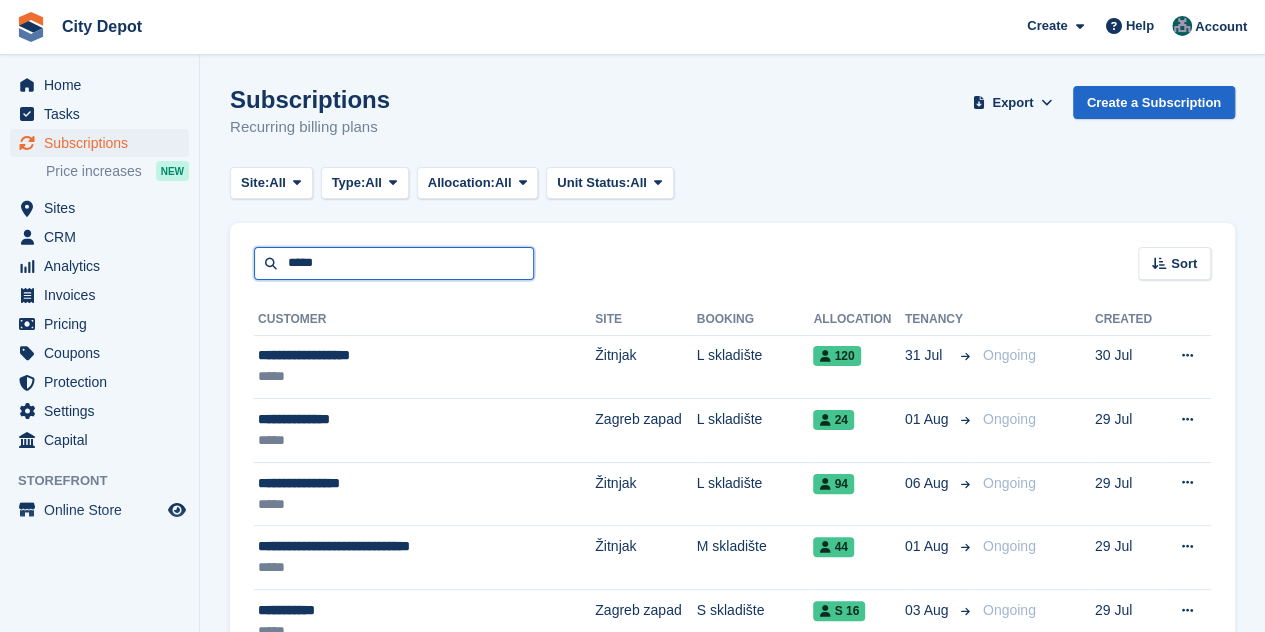 type on "*****" 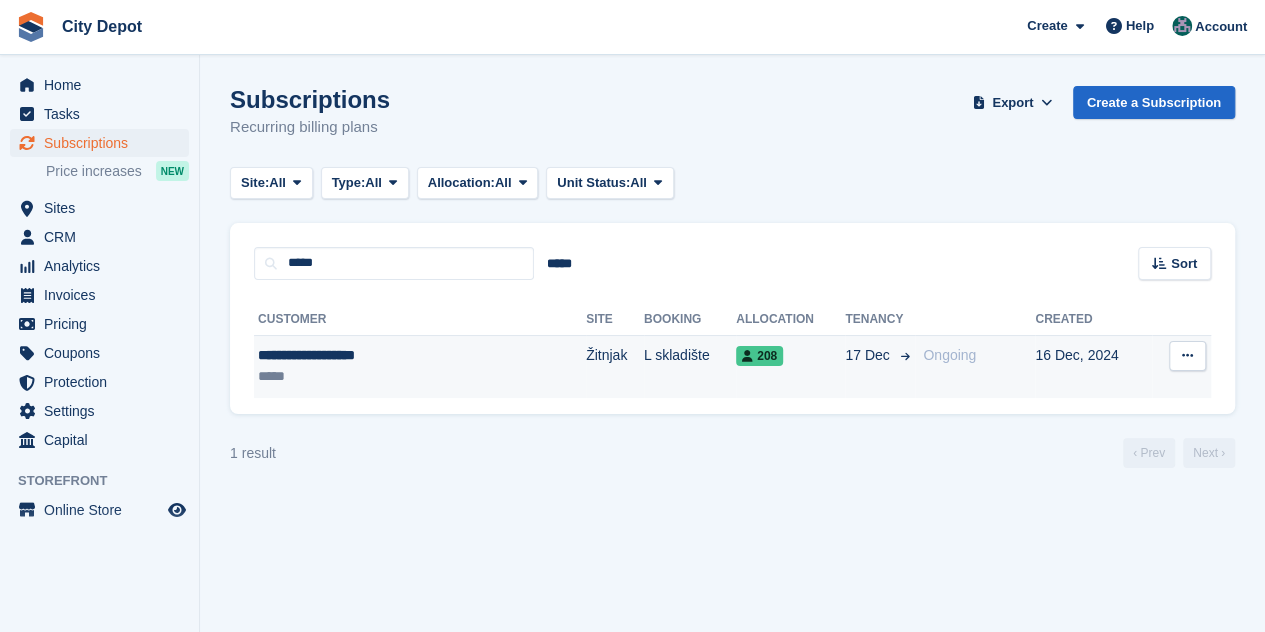 click on "**********" at bounding box center [374, 355] 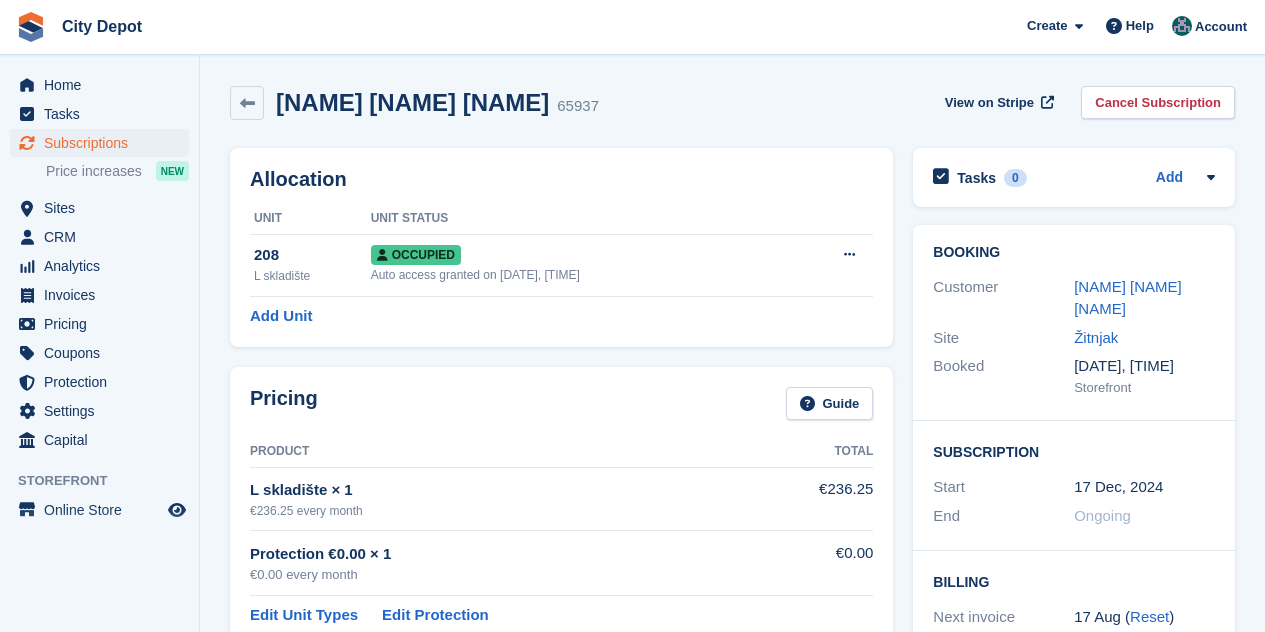 scroll, scrollTop: 0, scrollLeft: 0, axis: both 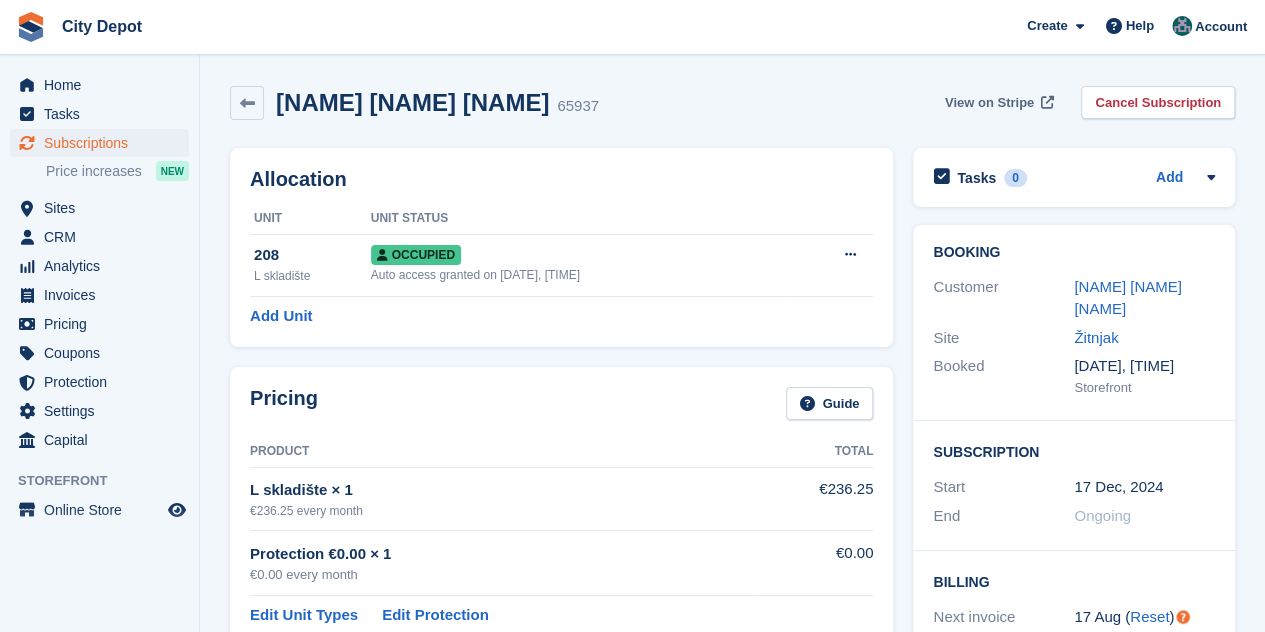 click on "View on Stripe" at bounding box center [989, 103] 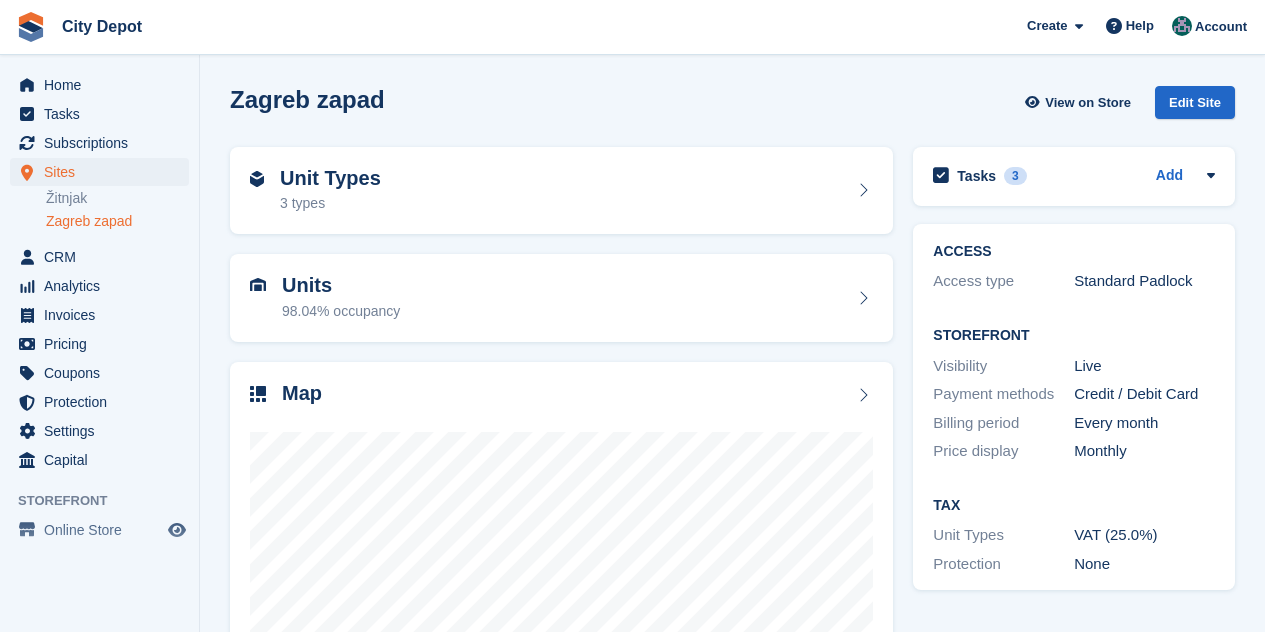 scroll, scrollTop: 0, scrollLeft: 0, axis: both 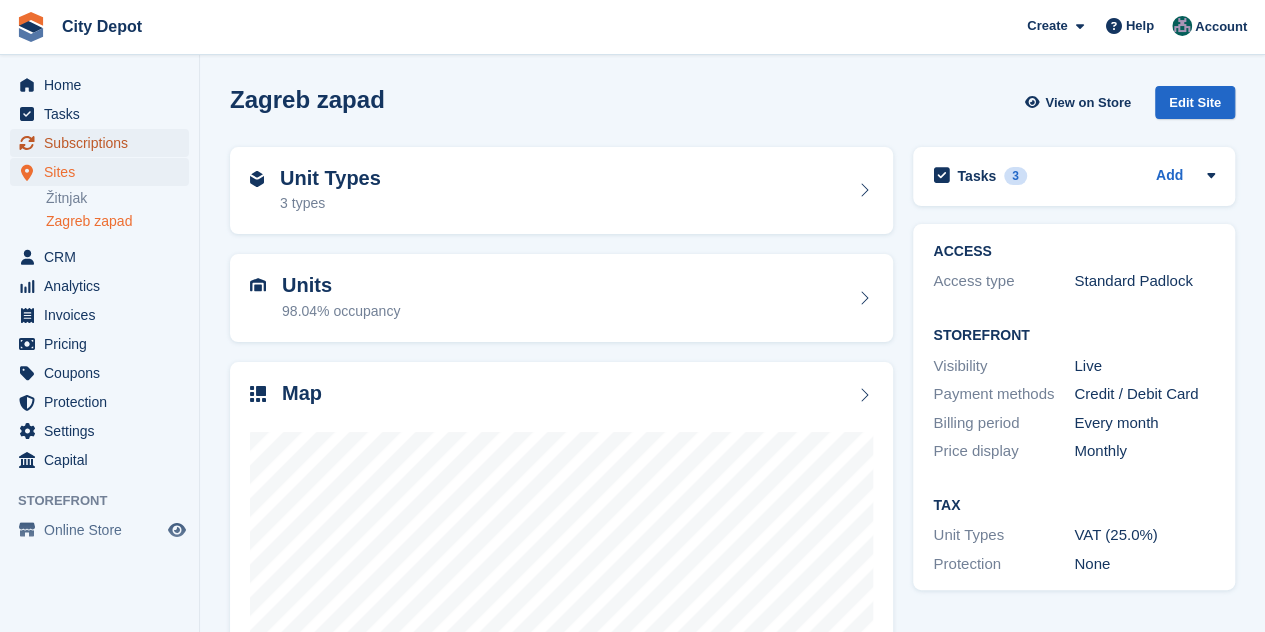 click on "Subscriptions" at bounding box center [104, 143] 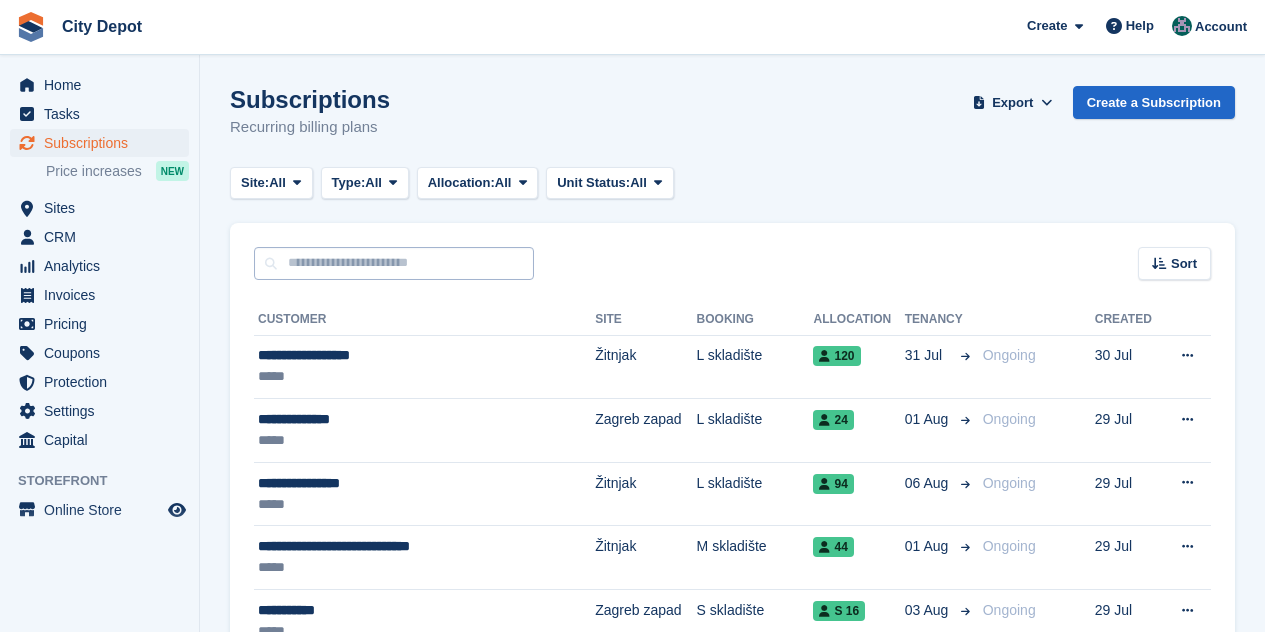 scroll, scrollTop: 0, scrollLeft: 0, axis: both 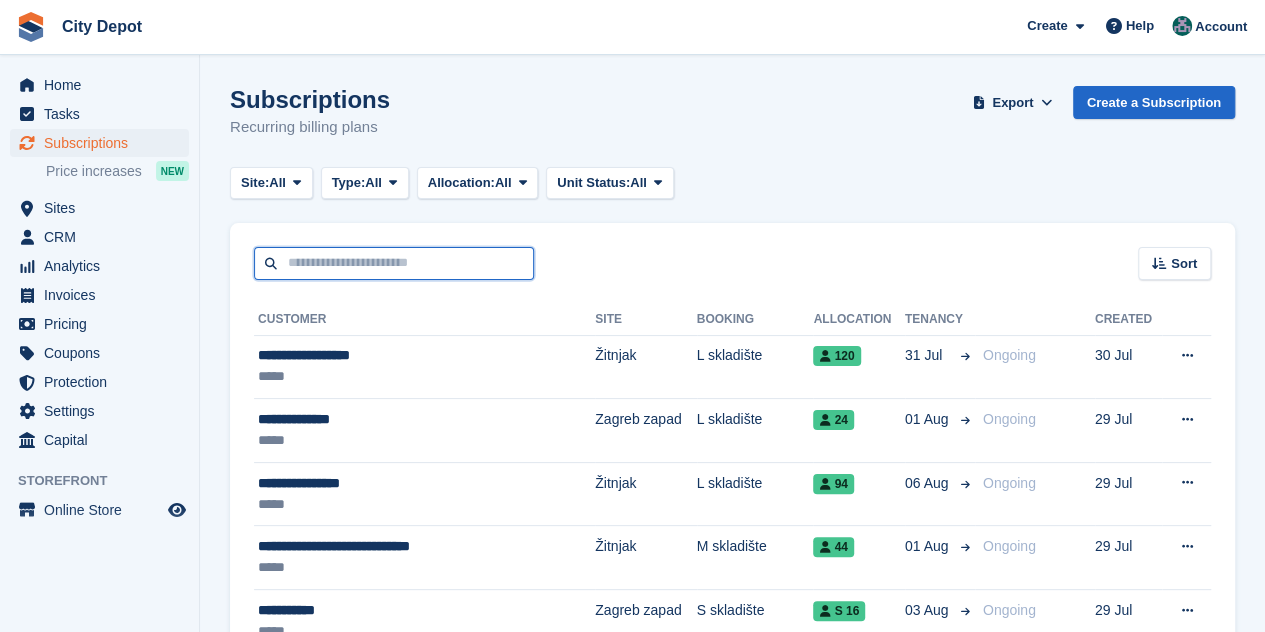 click at bounding box center (394, 263) 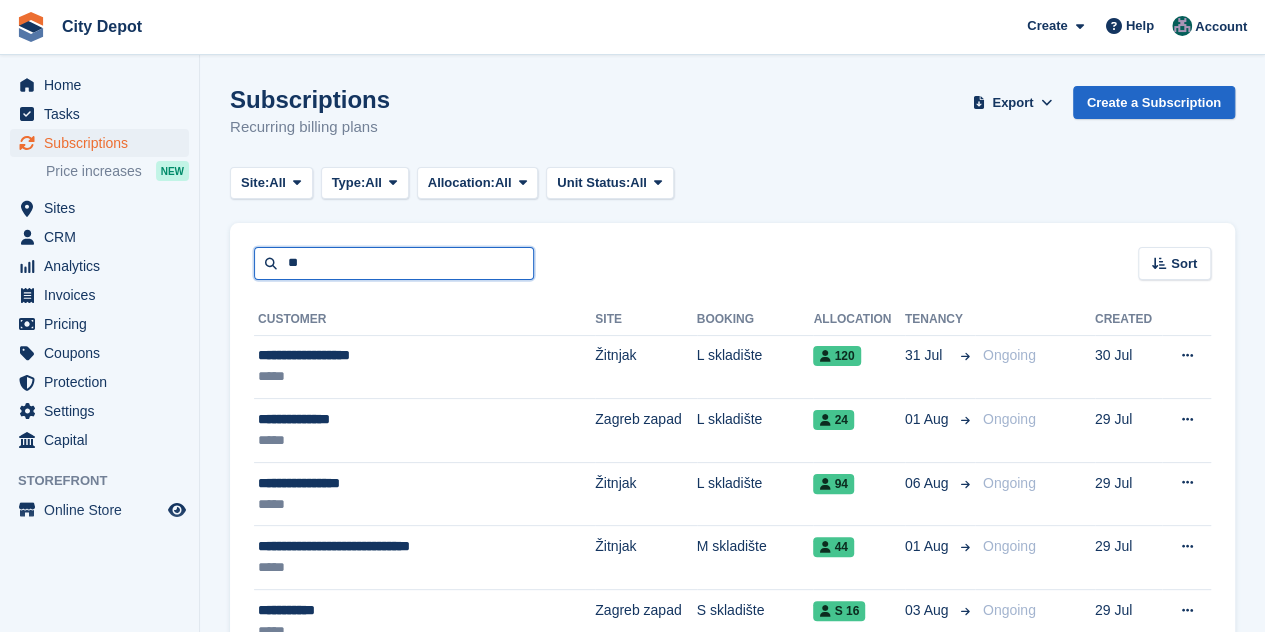 type on "**" 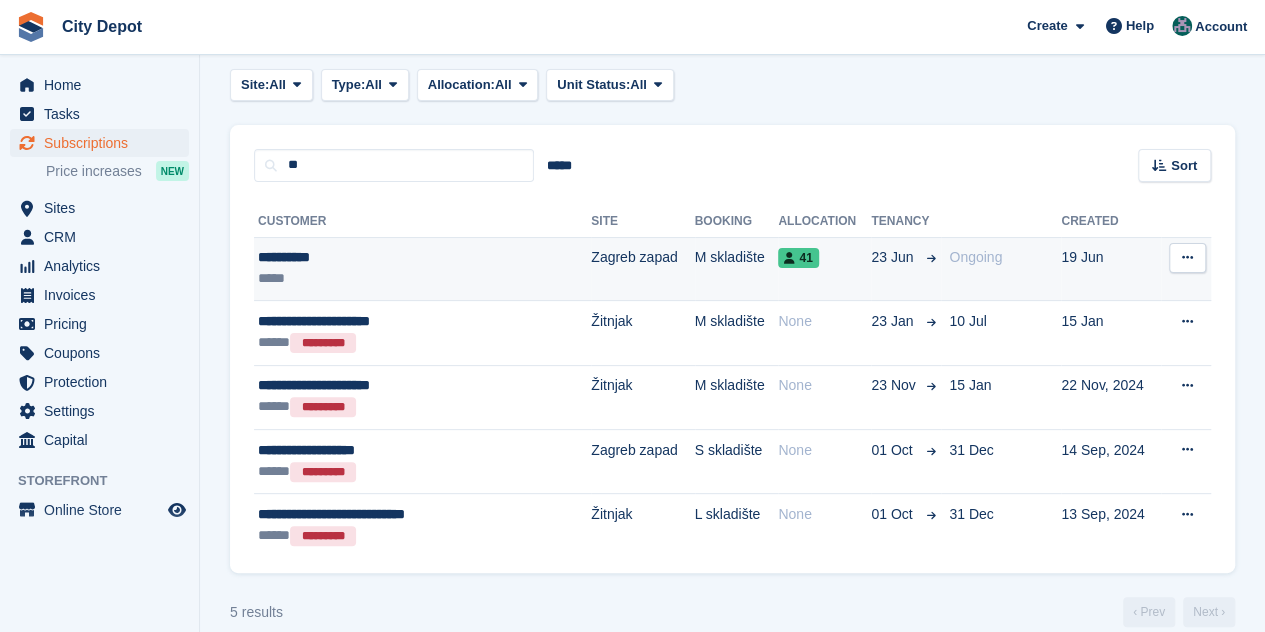 scroll, scrollTop: 0, scrollLeft: 0, axis: both 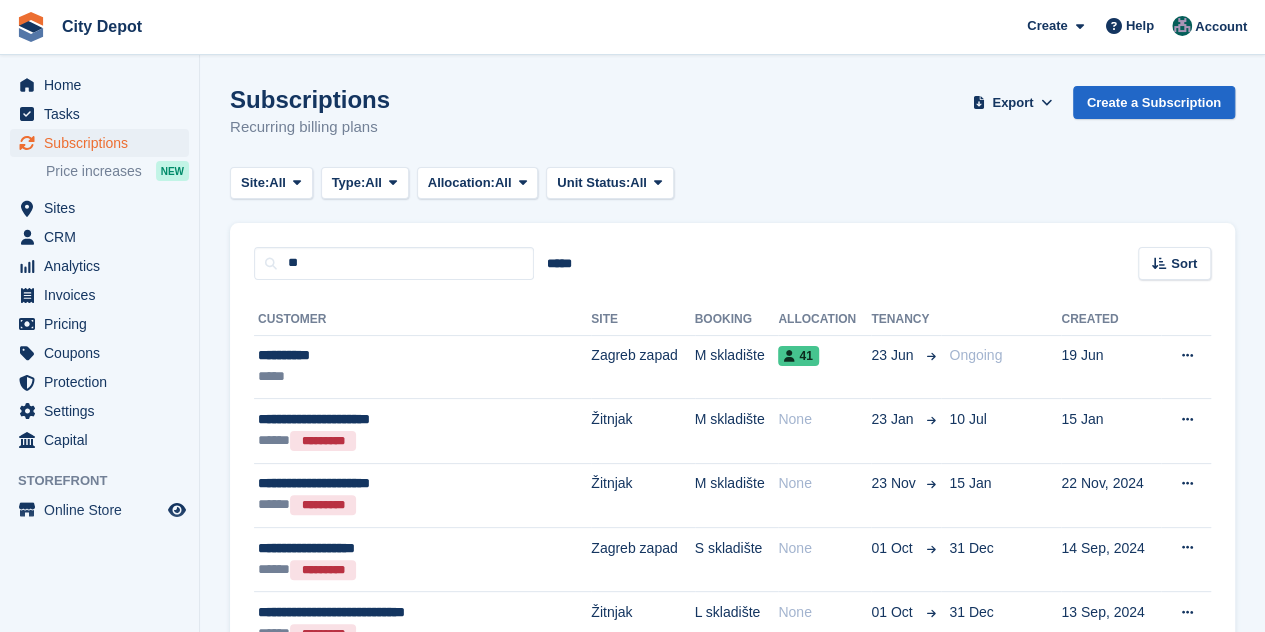 click on "**********" at bounding box center (732, 476) 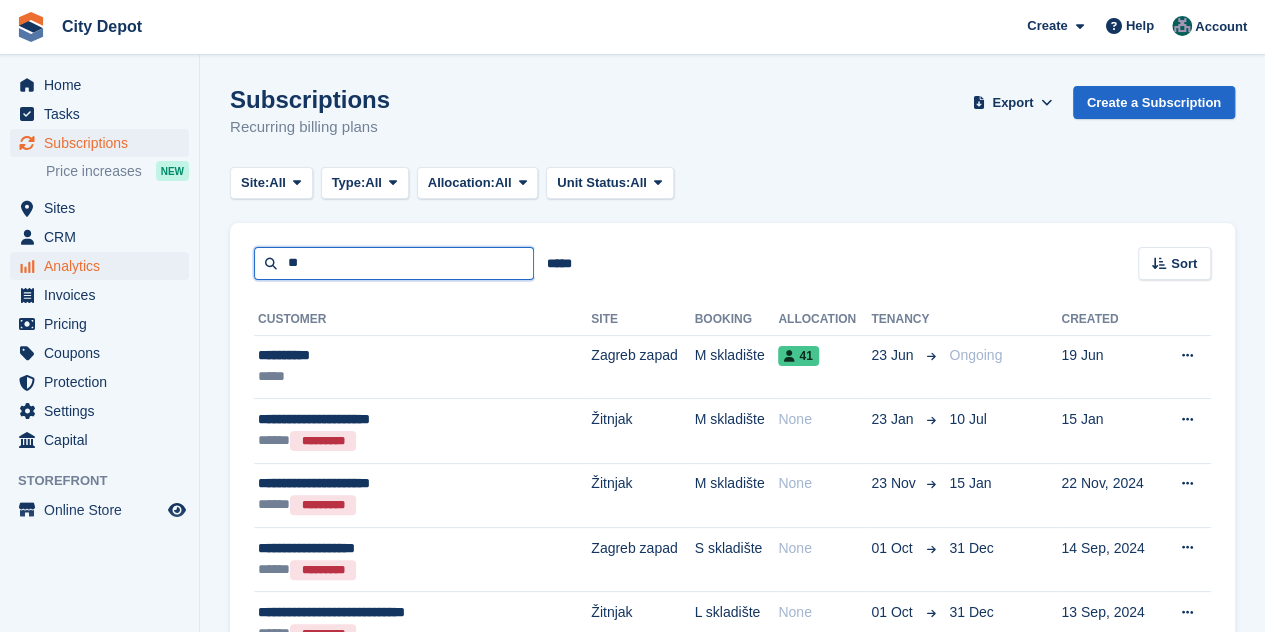 drag, startPoint x: 324, startPoint y: 266, endPoint x: 186, endPoint y: 261, distance: 138.09055 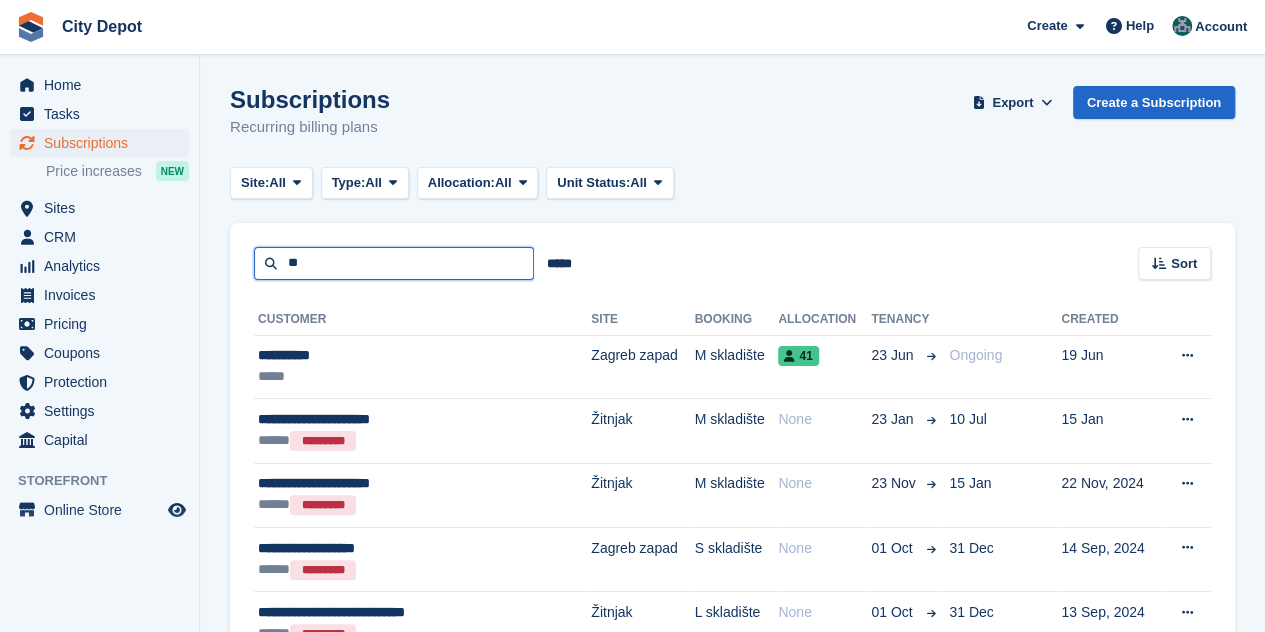 paste on "****" 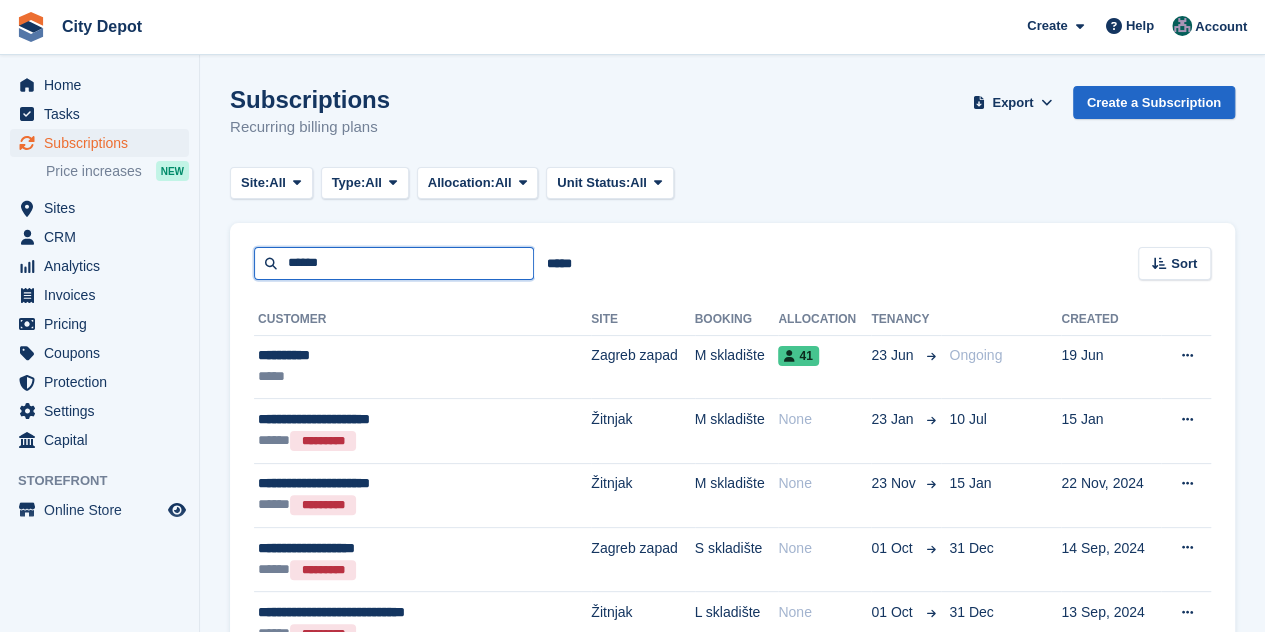 type on "******" 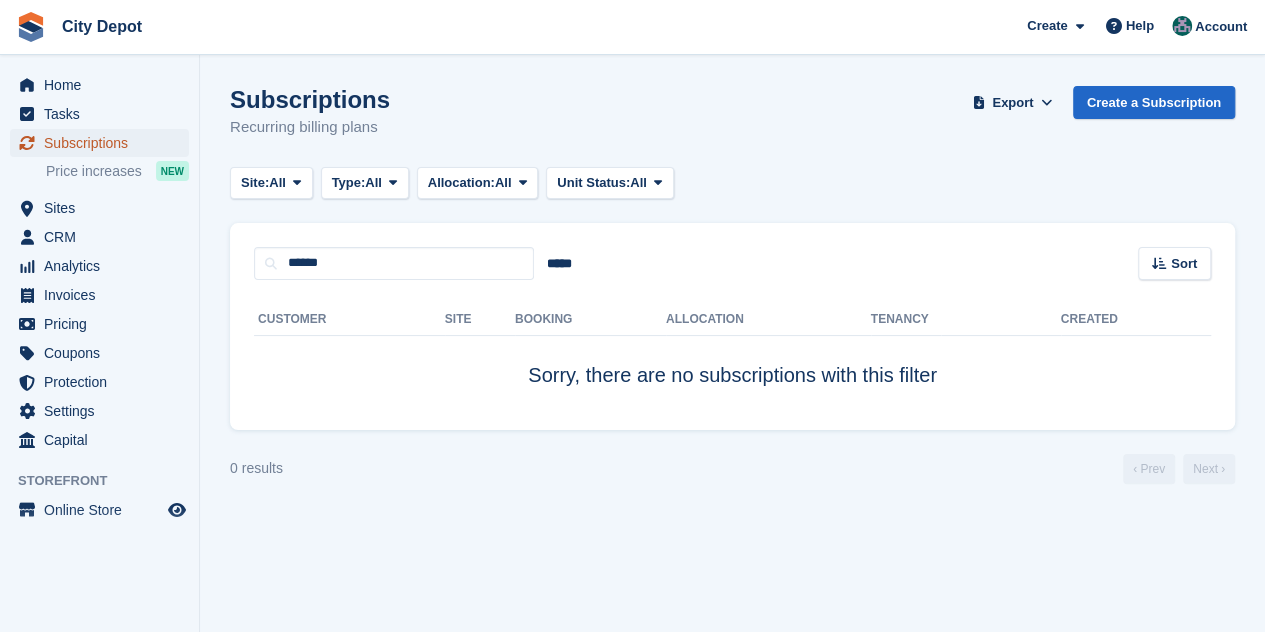 click on "Subscriptions" at bounding box center (104, 143) 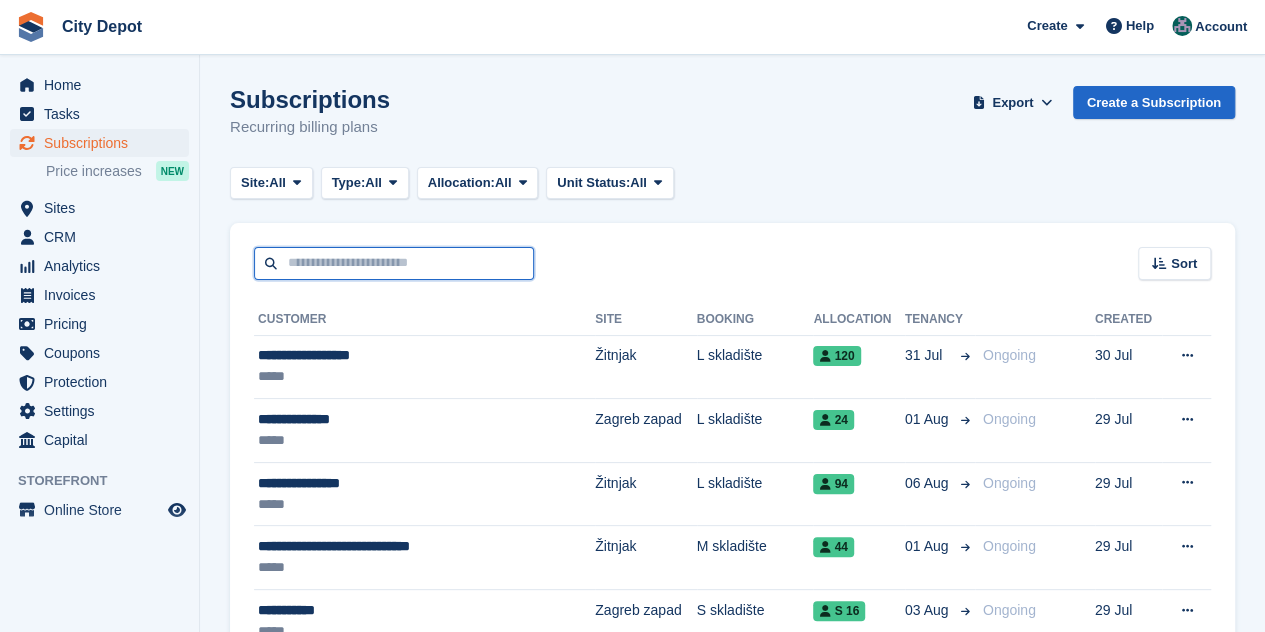 click at bounding box center [394, 263] 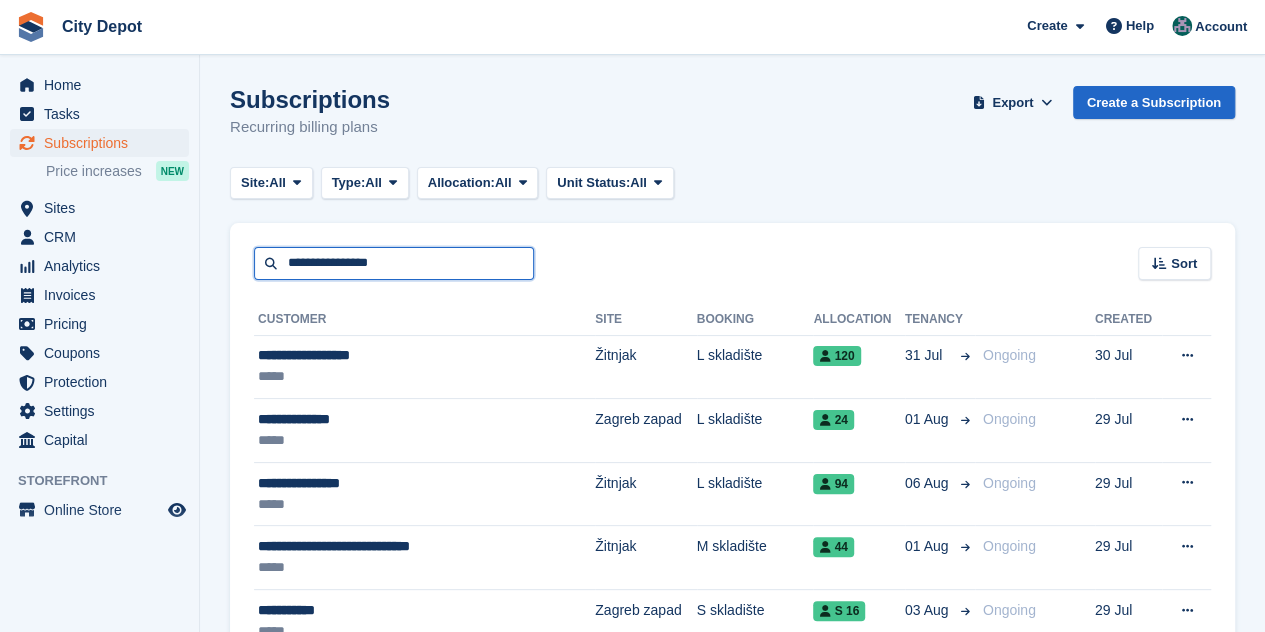 type on "**********" 